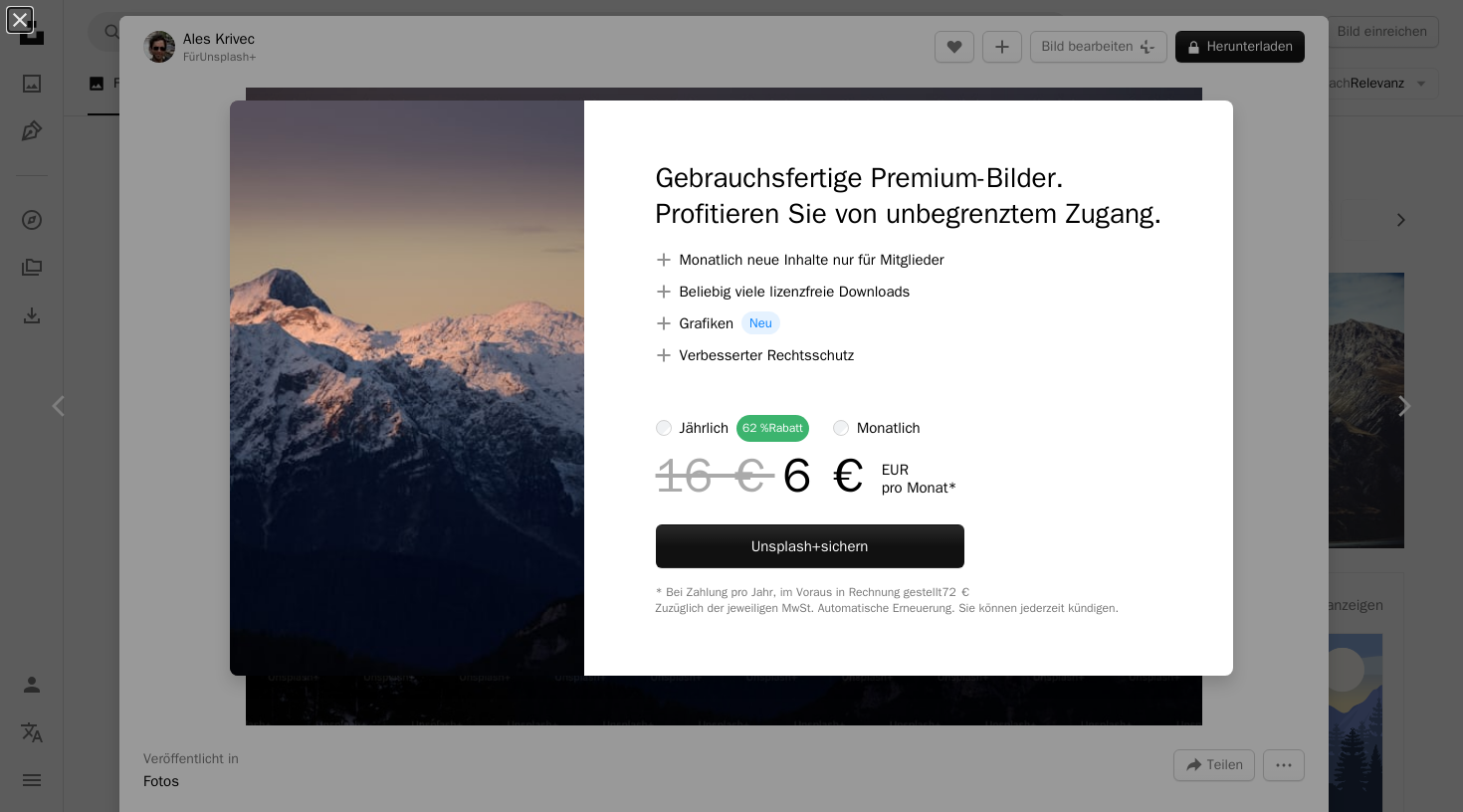 scroll, scrollTop: 1121, scrollLeft: 0, axis: vertical 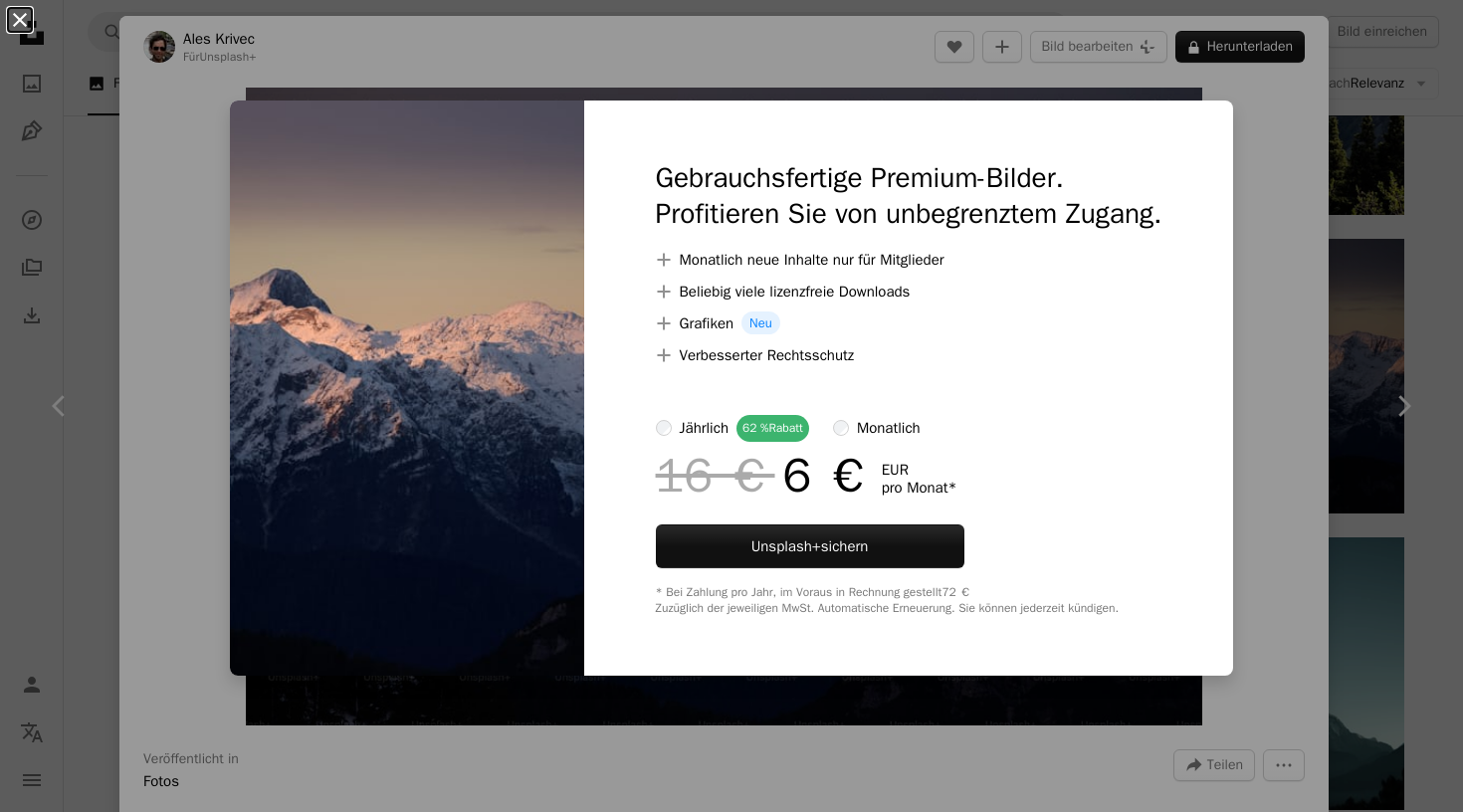 click on "An X shape" at bounding box center (20, 20) 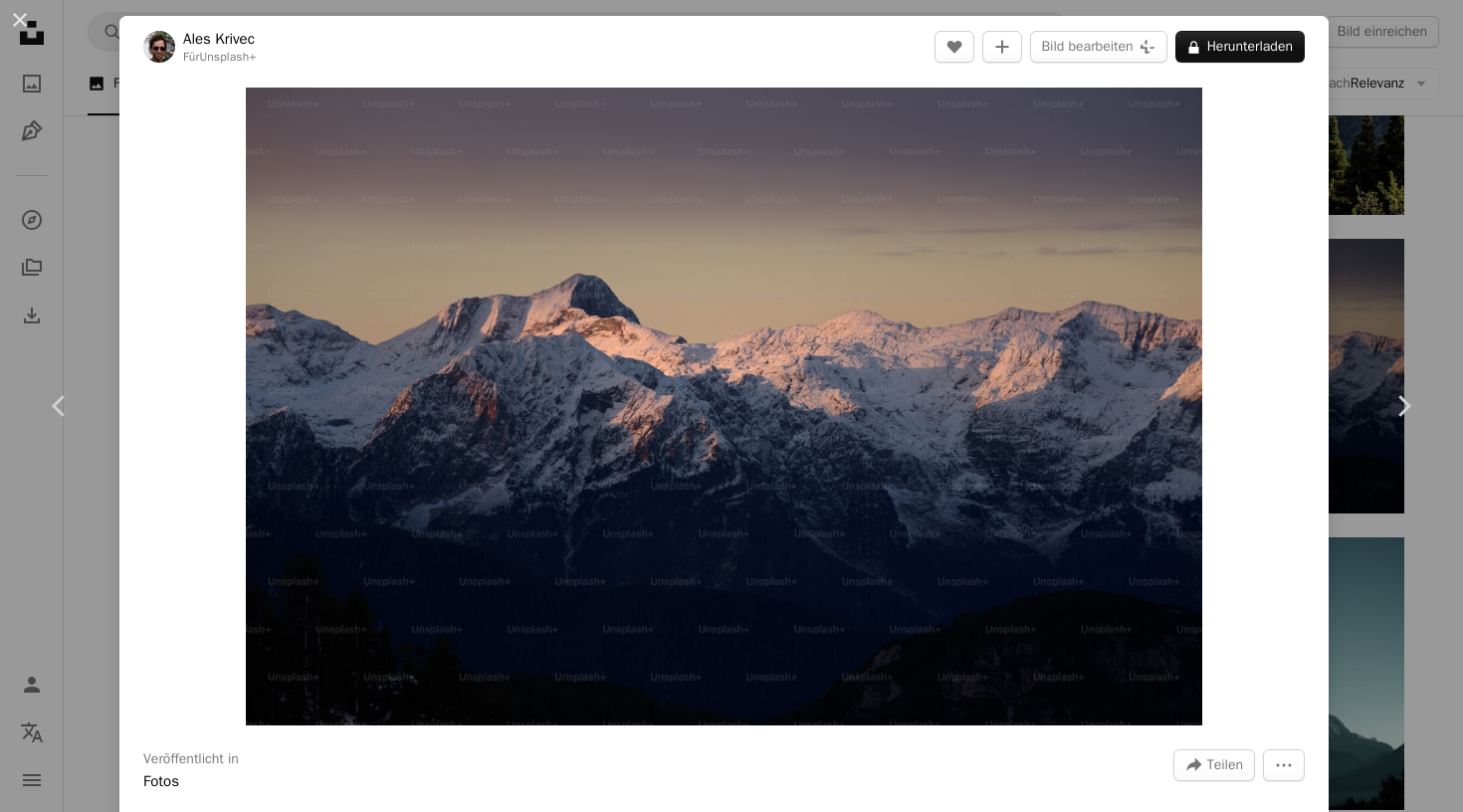 click on "An X shape Chevron left Chevron right [FIRST] [LAST] Für  Unsplash+ A heart A plus sign Bild bearbeiten   Plus sign for Unsplash+ A lock   Herunterladen Zoom in Veröffentlicht in Fotos A forward-right arrow Teilen More Actions Calendar outlined Veröffentlicht am  30. November 2022 Safety Lizenziert unter der  Unsplash+ Lizenz Desktop Gebirge Aus dieser Serie Chevron right Plus sign for Unsplash+ Plus sign for Unsplash+ Plus sign for Unsplash+ Ähnliche Bilder Plus sign for Unsplash+ A heart A plus sign [FIRST] [LAST] Für  Unsplash+ A lock   Herunterladen Plus sign for Unsplash+ A heart A plus sign [FIRST] [LAST] Für  Unsplash+ A lock   Herunterladen Plus sign for Unsplash+ A heart A plus sign [FIRST] [LAST] Für  Unsplash+ A lock   Herunterladen Plus sign for Unsplash+ A heart A plus sign [FIRST] [LAST] Für  Unsplash+ A lock   Herunterladen Plus sign for Unsplash+ A heart A plus sign [FIRST] [LAST] Für  Unsplash+ A lock   Herunterladen Plus sign for Unsplash+ A heart A plus sign [FIRST] [LAST] Für  Unsplash+ A lock" at bounding box center (732, 406) 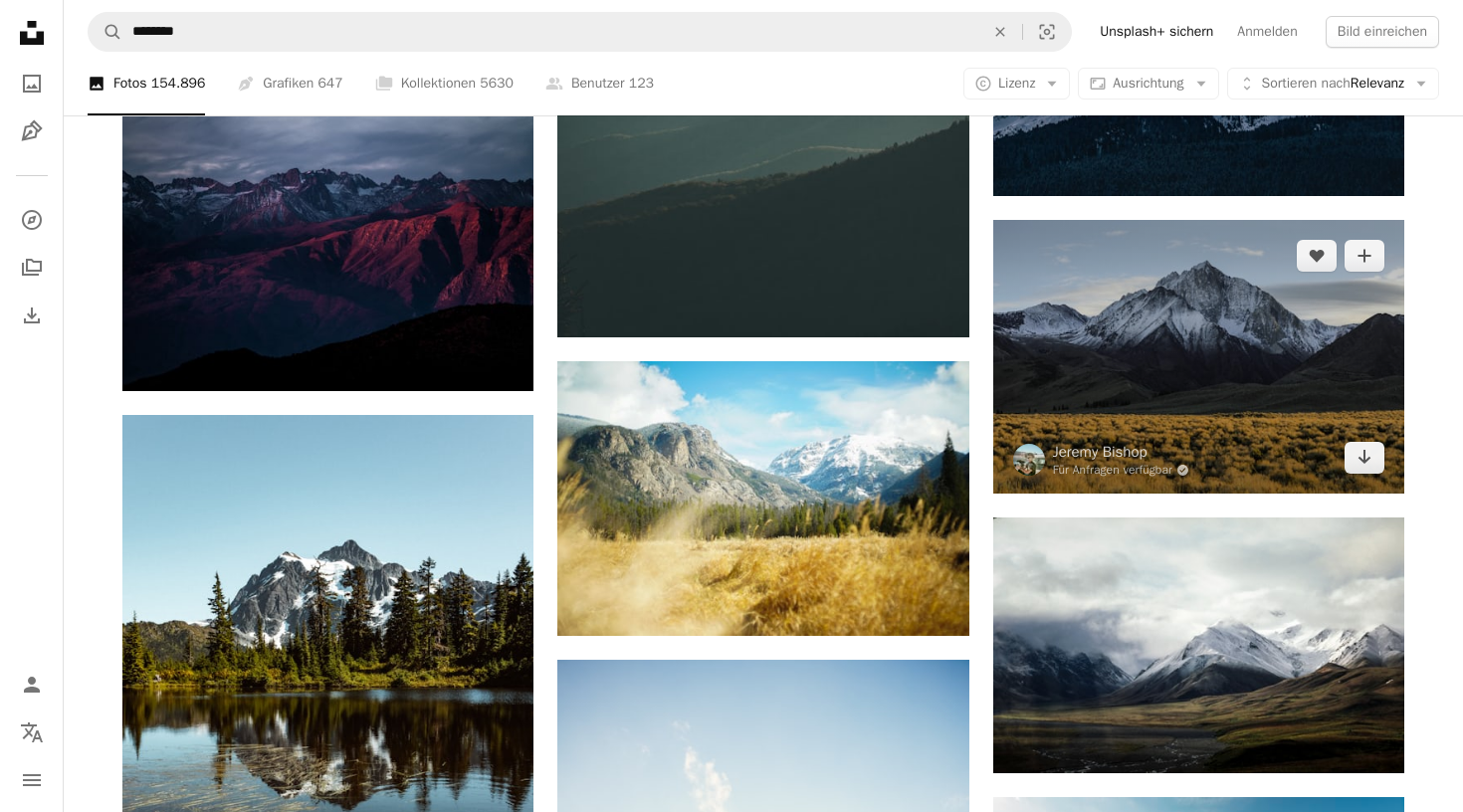 scroll, scrollTop: 2343, scrollLeft: 0, axis: vertical 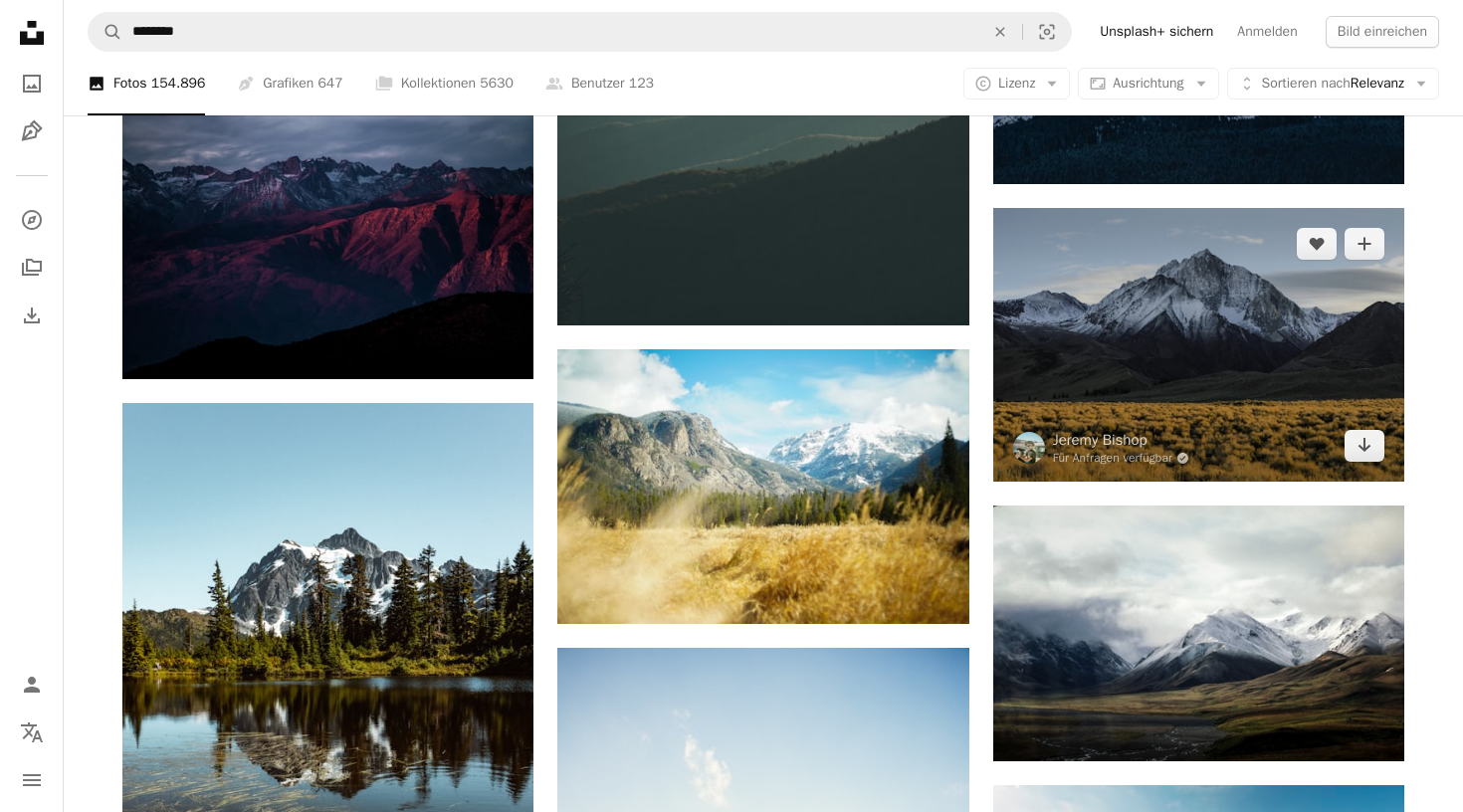 click at bounding box center (1198, 344) 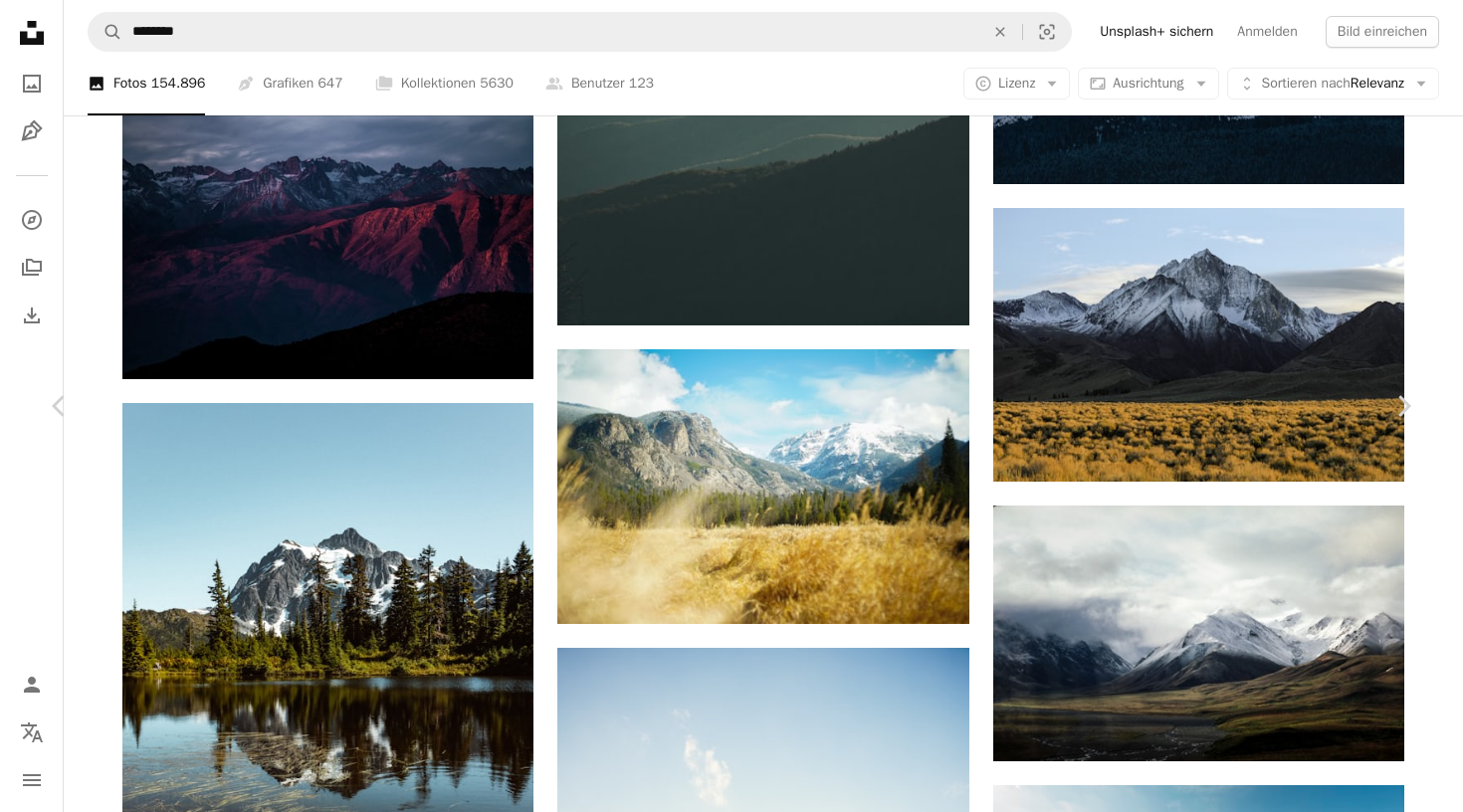 click on "Chevron down" 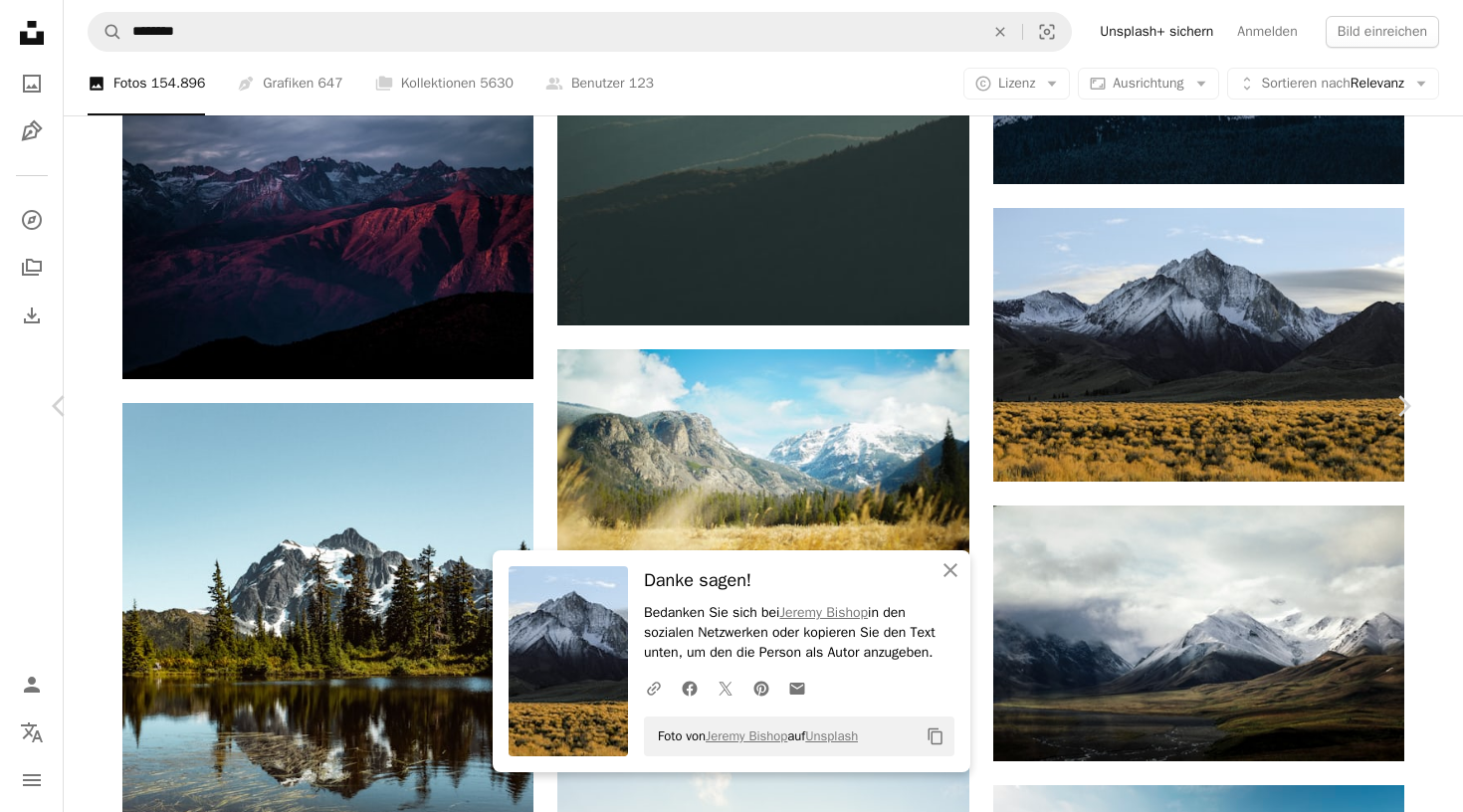 click on "An X shape" at bounding box center [20, 20] 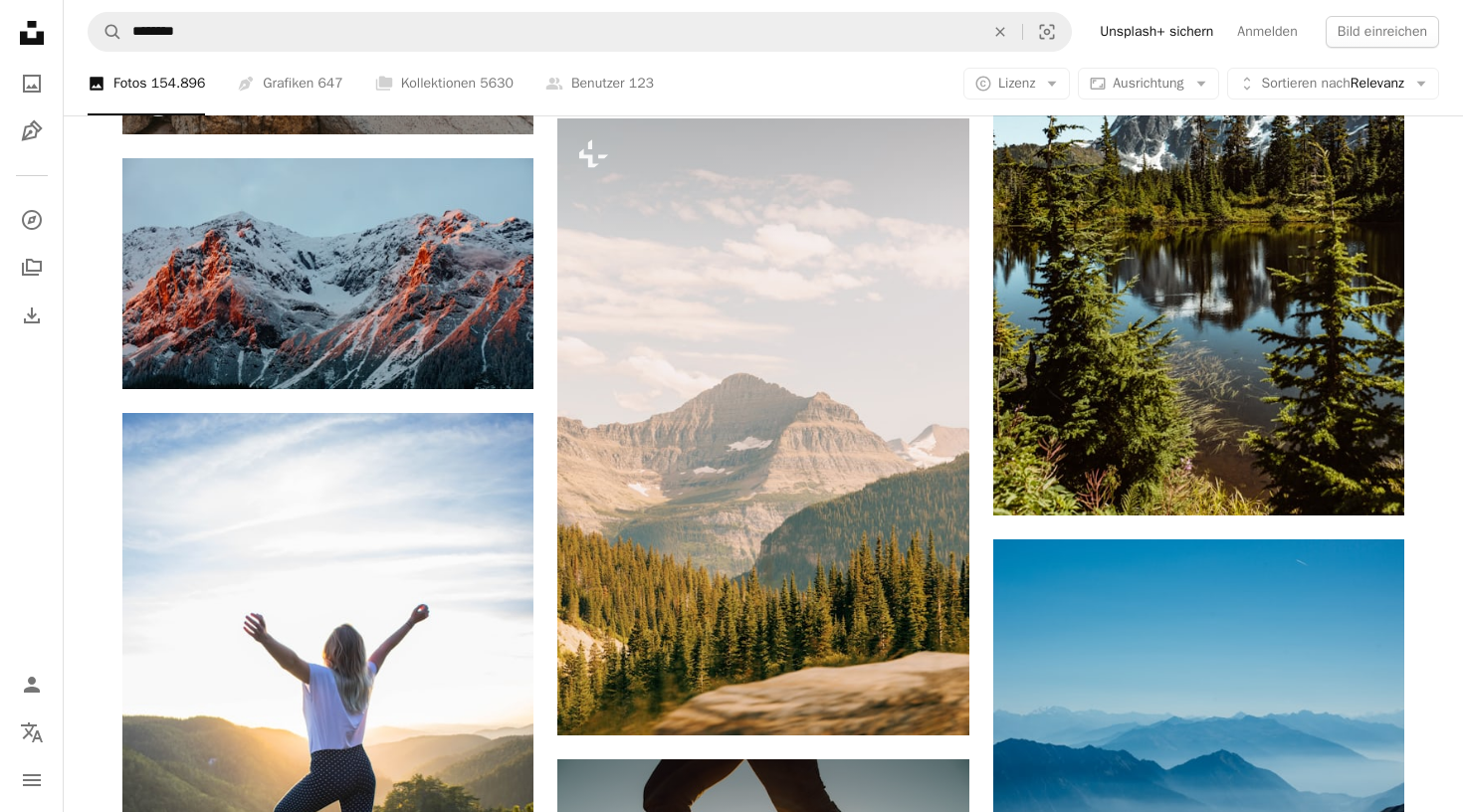 scroll, scrollTop: 5024, scrollLeft: 0, axis: vertical 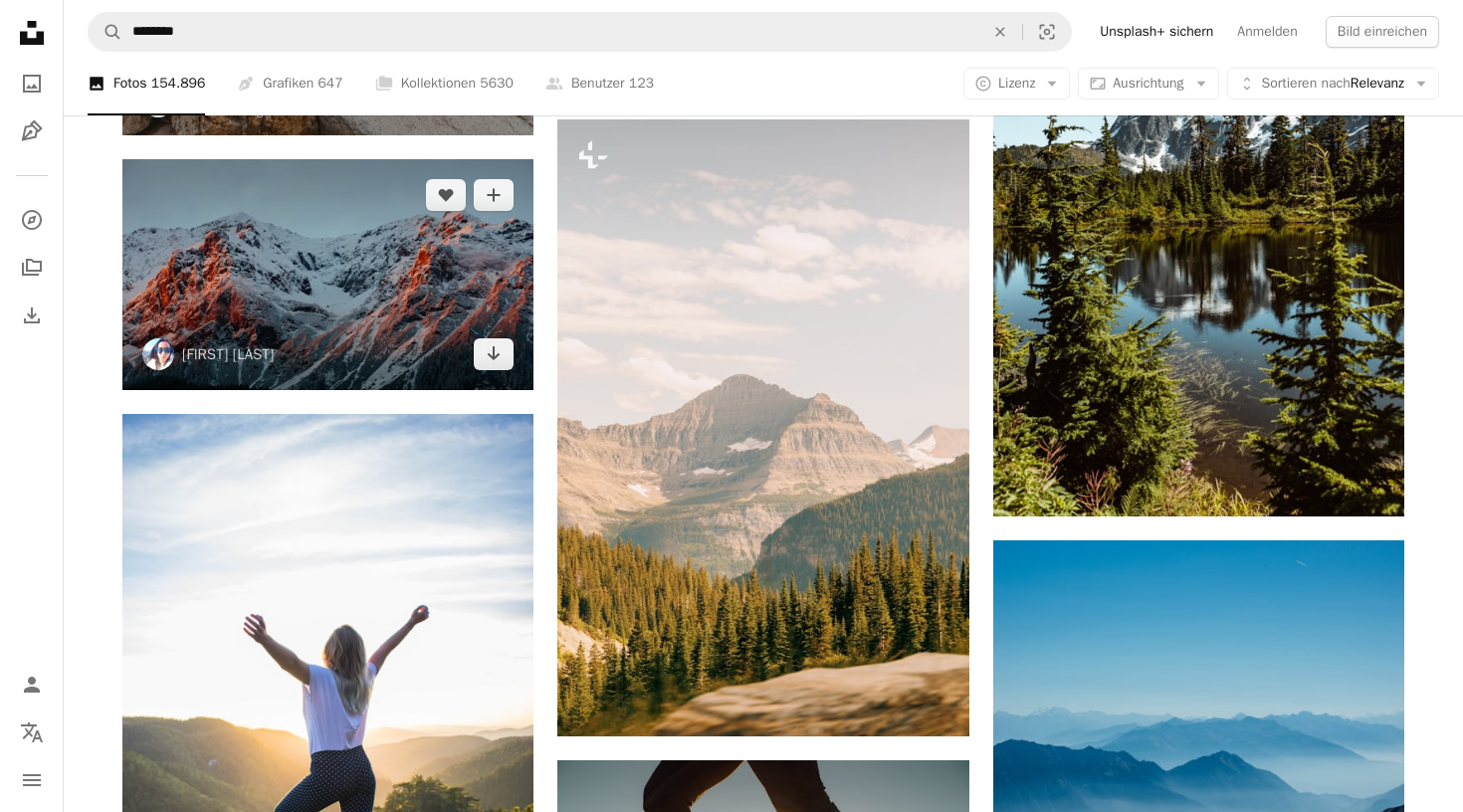 click at bounding box center (327, 275) 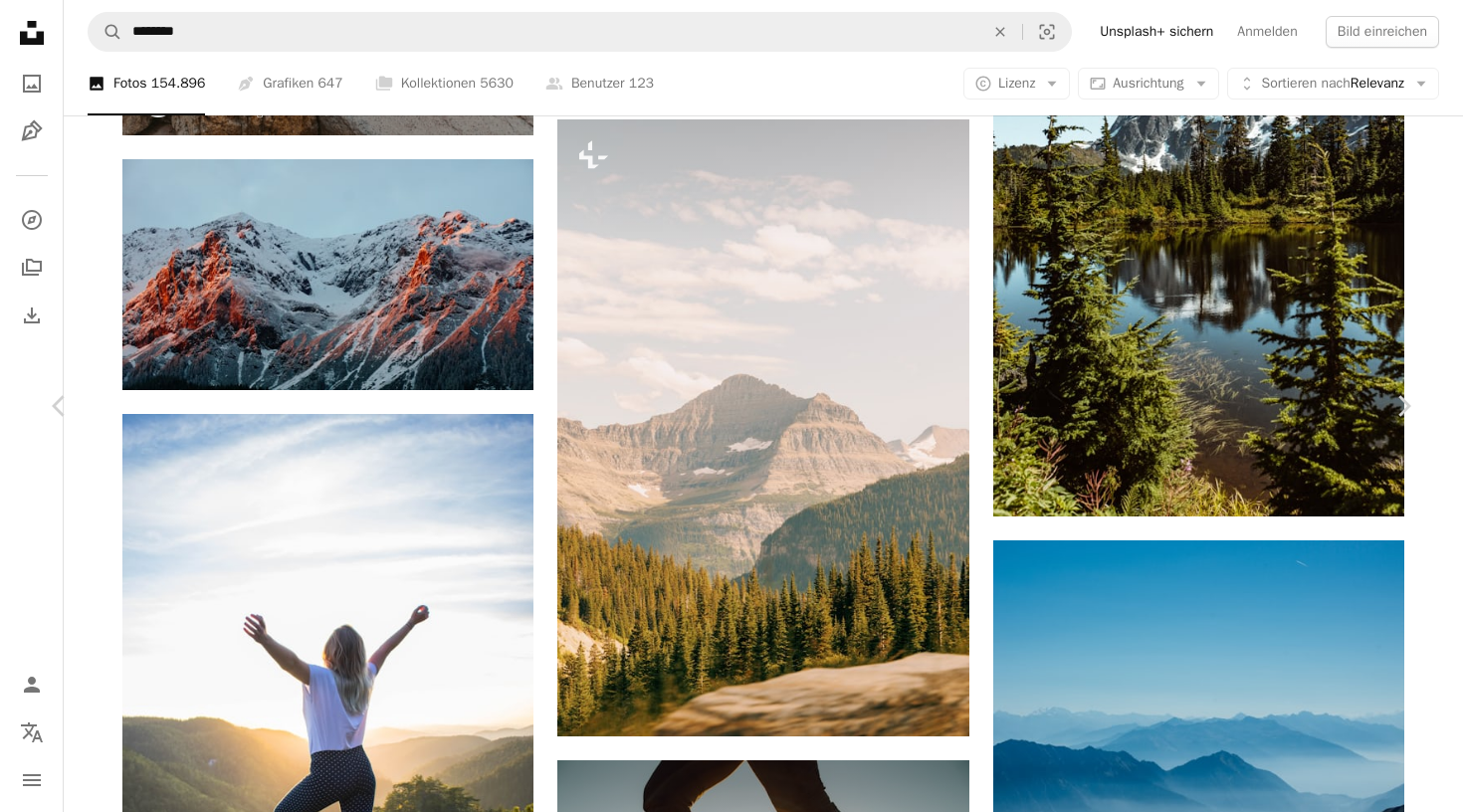 click on "Chevron down" 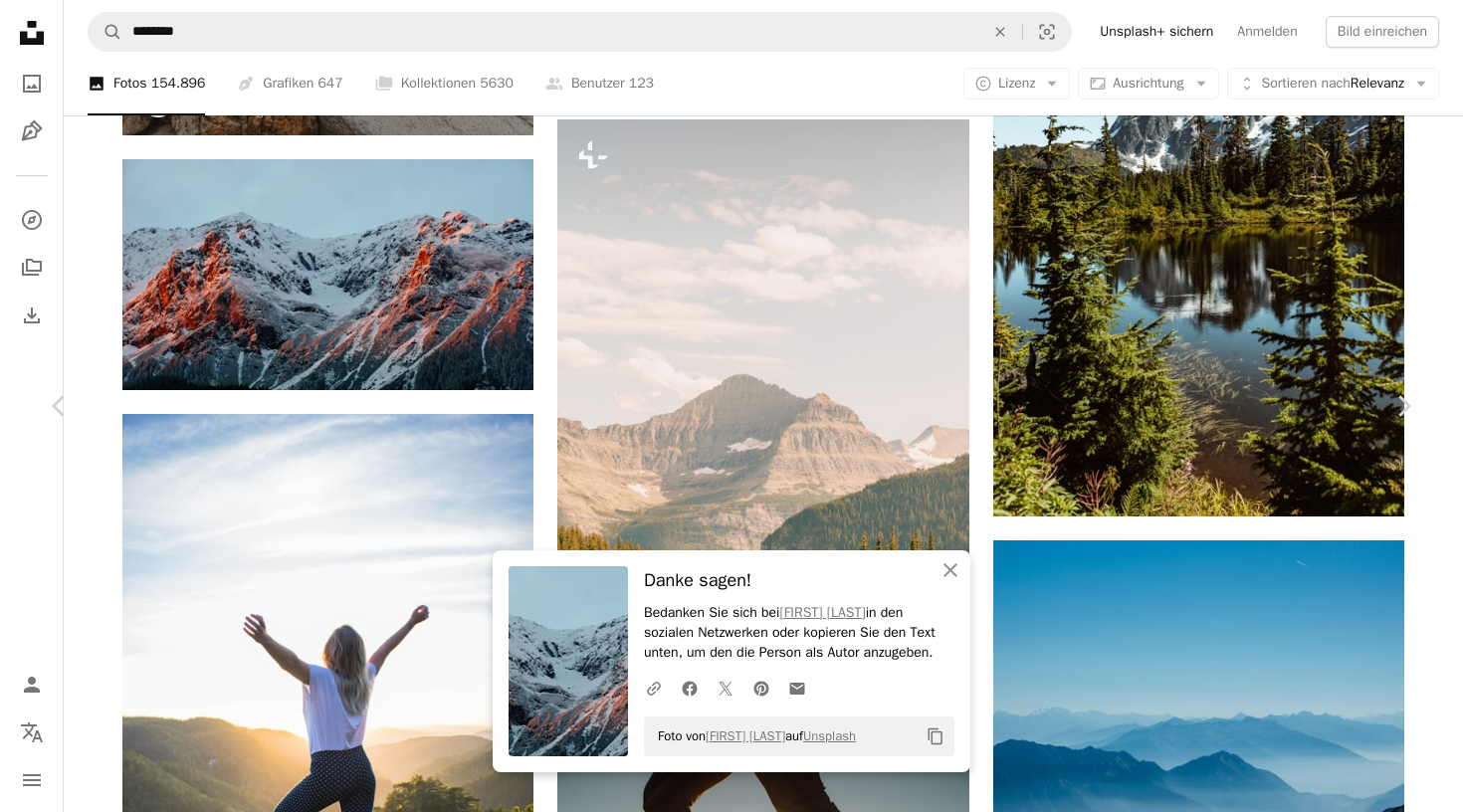 click on "An X shape" at bounding box center (20, 20) 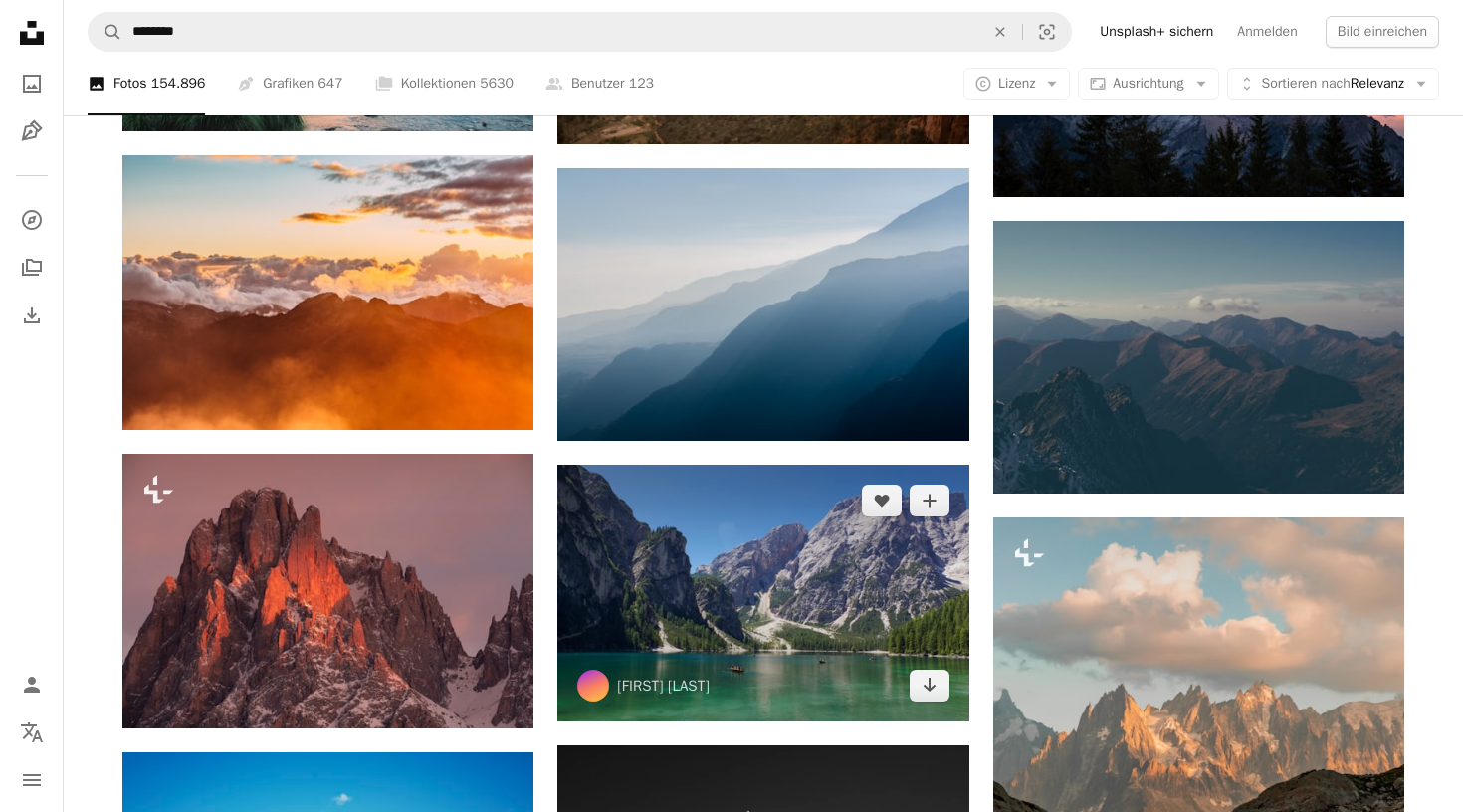 scroll, scrollTop: 6779, scrollLeft: 0, axis: vertical 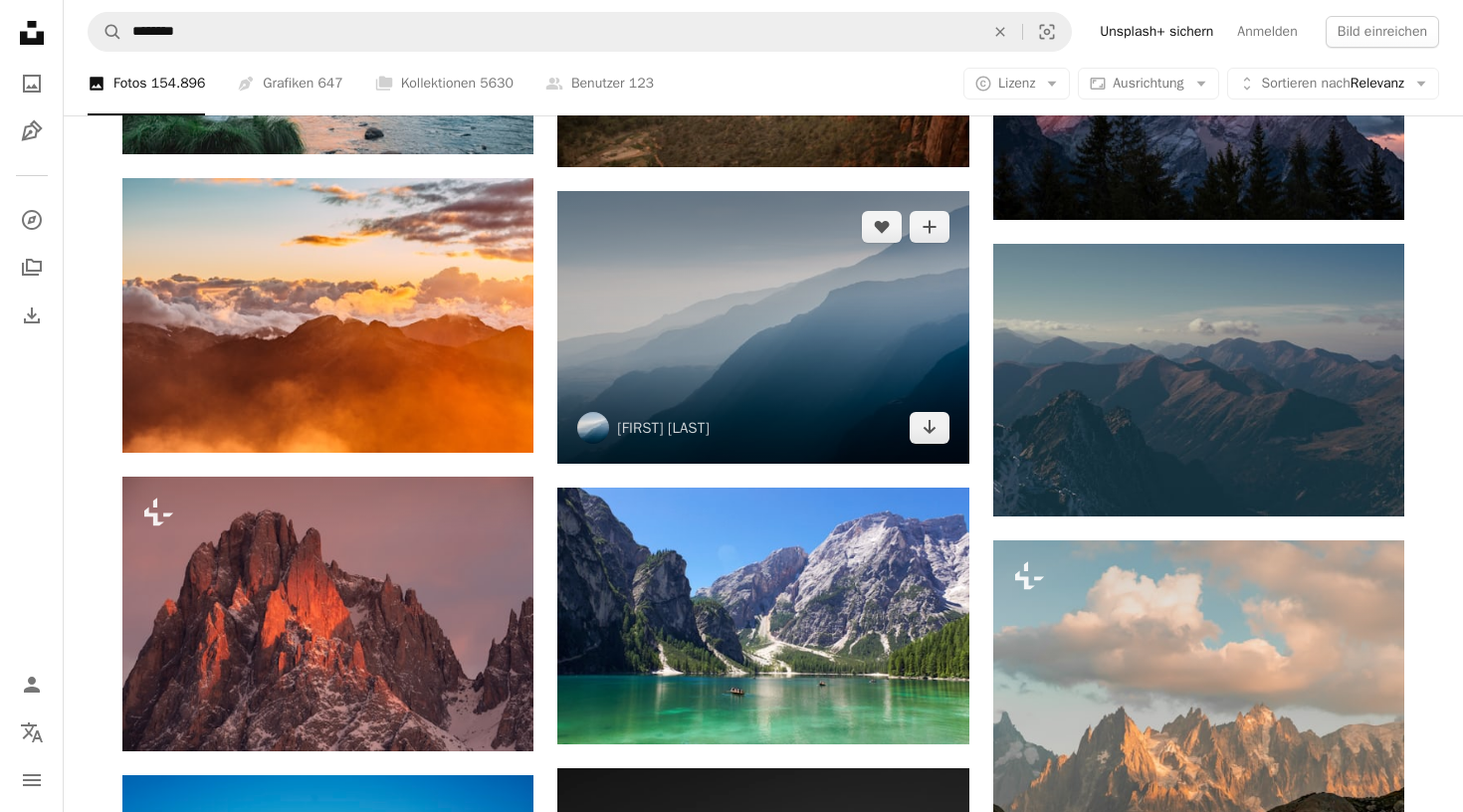 click at bounding box center [762, 327] 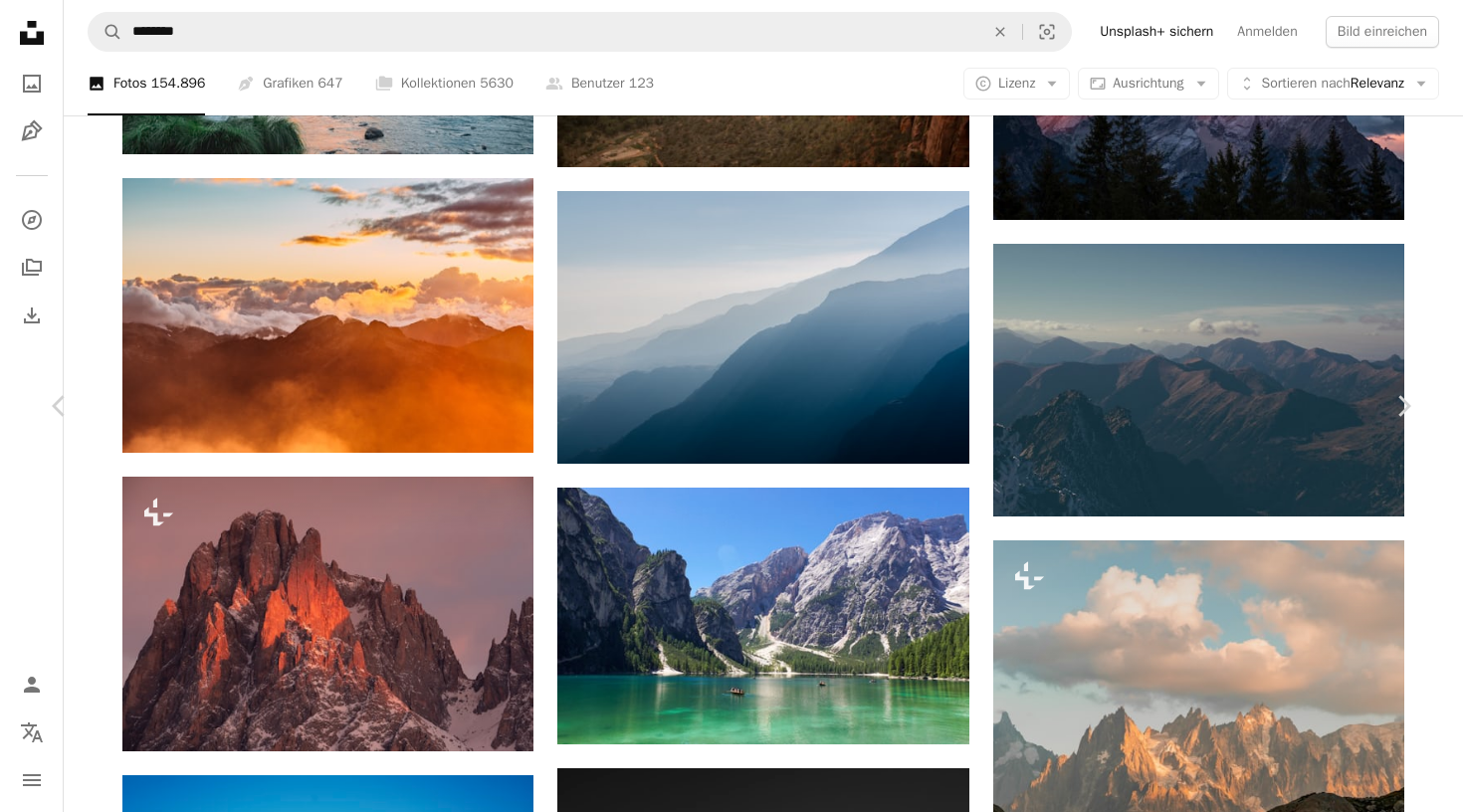 click on "Chevron down" 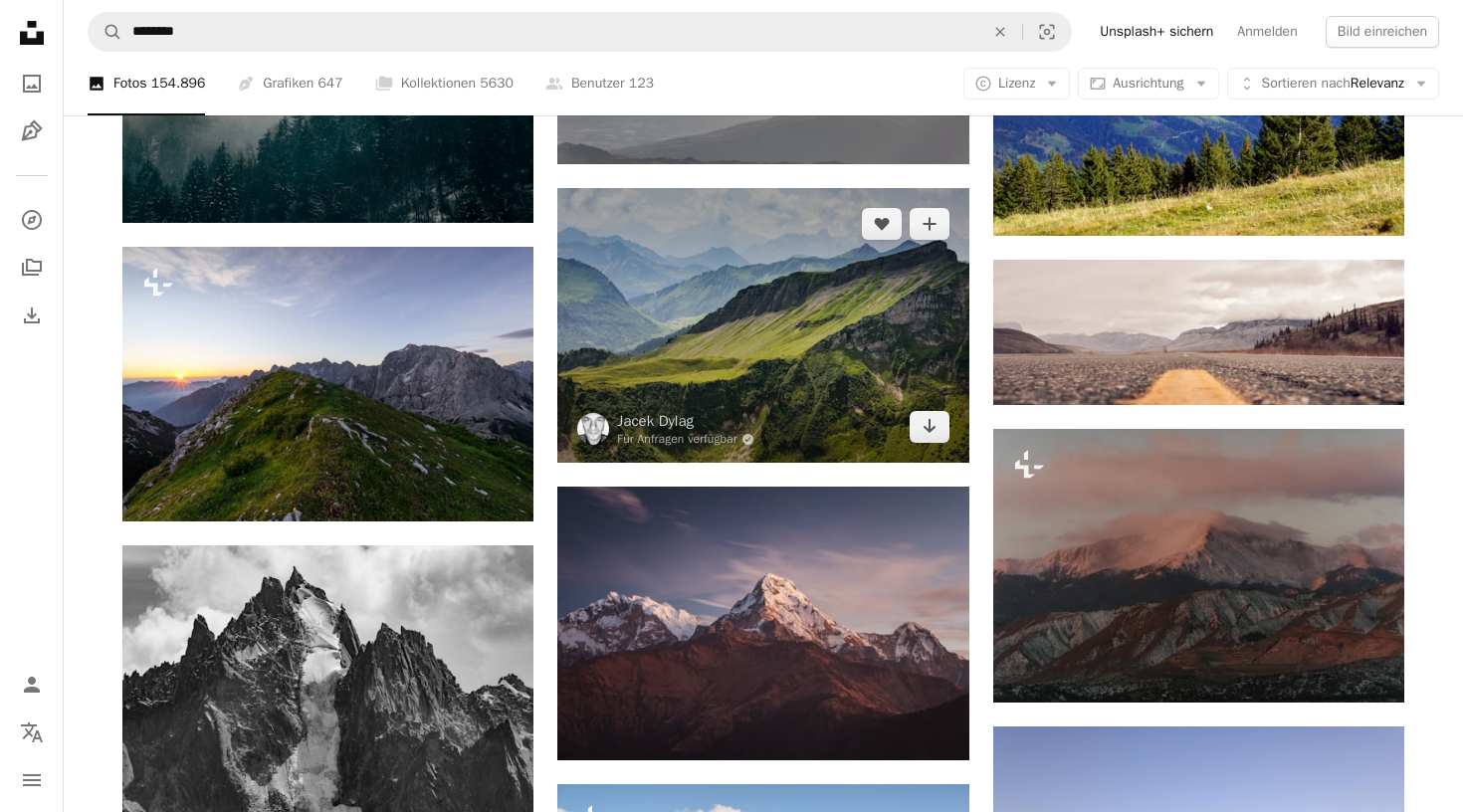 scroll, scrollTop: 10324, scrollLeft: 0, axis: vertical 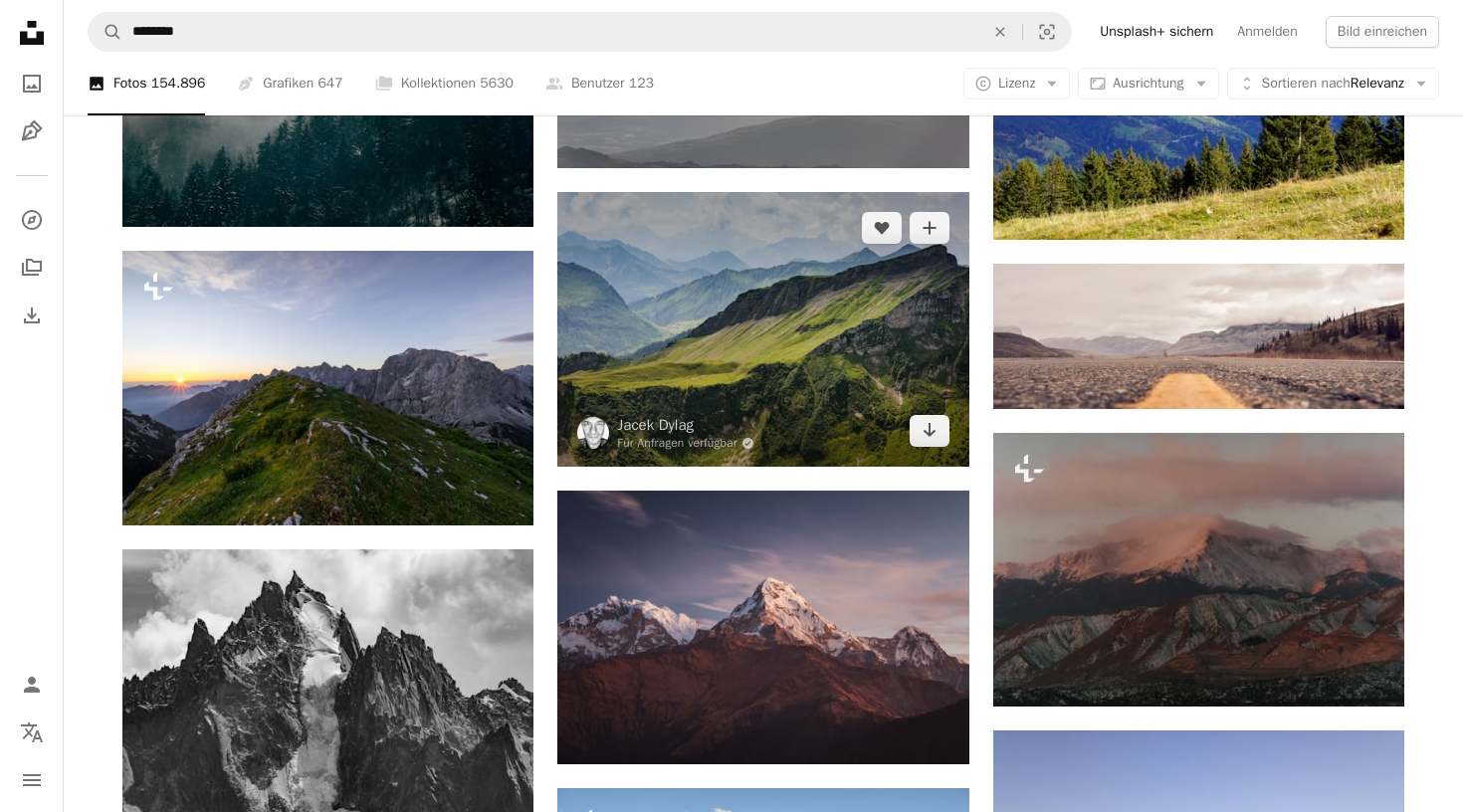 click at bounding box center (762, 329) 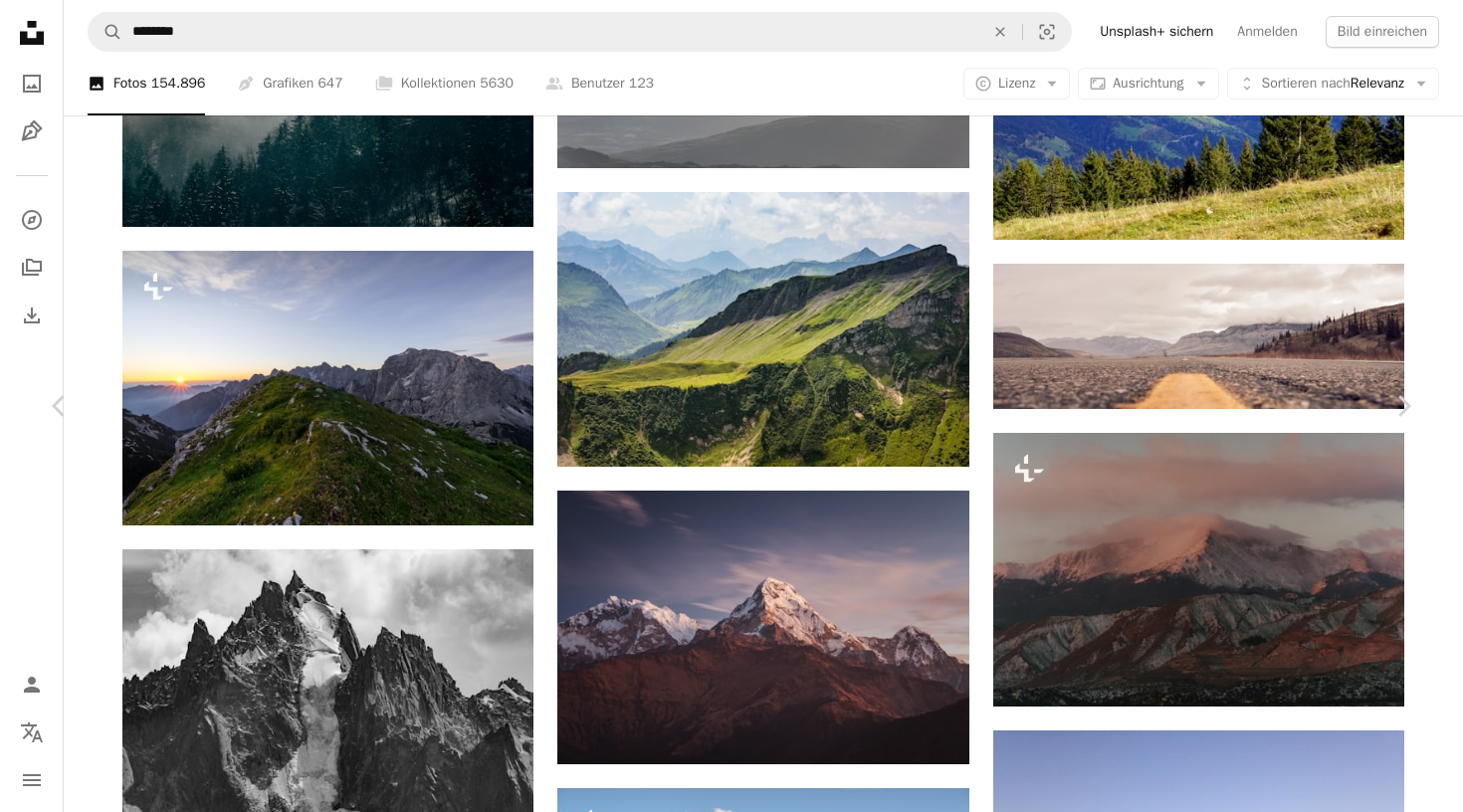 click 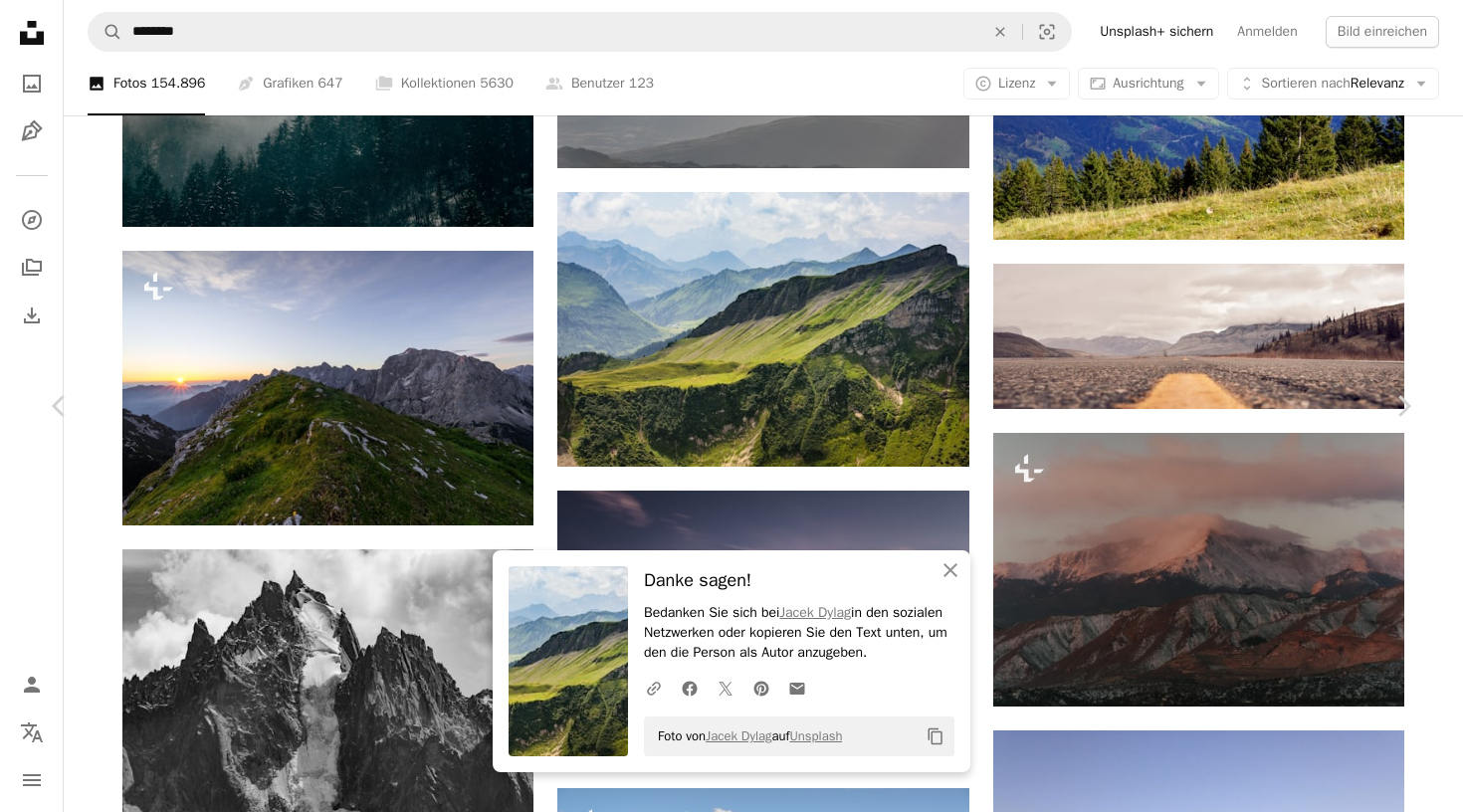 click on "An X shape Chevron left Chevron right An X shape Schließen Danke sagen! Bedanken Sie sich bei  [FIRST] [LAST]  in den sozialen Netzwerken oder kopieren Sie den Text unten, um den die Person als Autor anzugeben. A URL sharing icon (chains) Facebook icon X (formerly Twitter) icon Pinterest icon An envelope Foto von  [FIRST] [LAST]  auf  Unsplash
Copy content [FIRST] [LAST]  Für Anfragen verfügbar A checkmark inside of a circle A heart A plus sign Bild bearbeiten   Plus sign for Unsplash+ Kostenlos herunterladen Chevron down Zoom in Aufrufe 1.513.654 Downloads 20.034 A forward-right arrow Teilen Info icon Info More Actions A map marker Kanisfluh, Austria Calendar outlined Veröffentlicht am  24. Januar 2018 Camera NIKON CORPORATION, NIKON D810 Safety Kostenlos zu verwenden im Rahmen der  Unsplash Lizenz Wald Gebirge Sommer grün Wolken Gras Hügel Bergkette Österreich Alpen Waldland Tag Lato Feld gelb draußen Grünland Höhepunkt Kamm Hintergrundmotive Ähnliche Premium-Bilder auf iStock durchsuchen  |   ↗" at bounding box center [732, 4797] 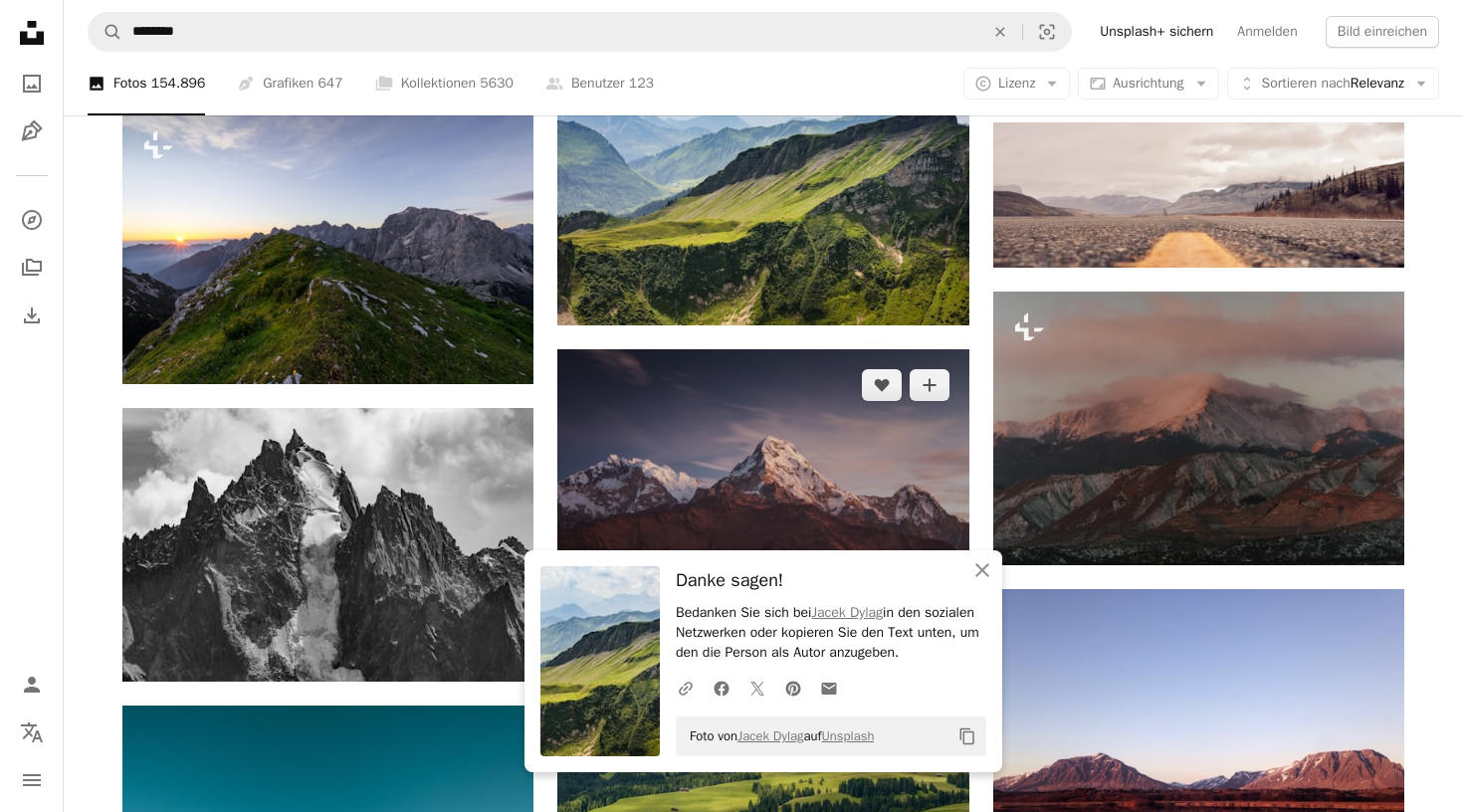 scroll, scrollTop: 10468, scrollLeft: 0, axis: vertical 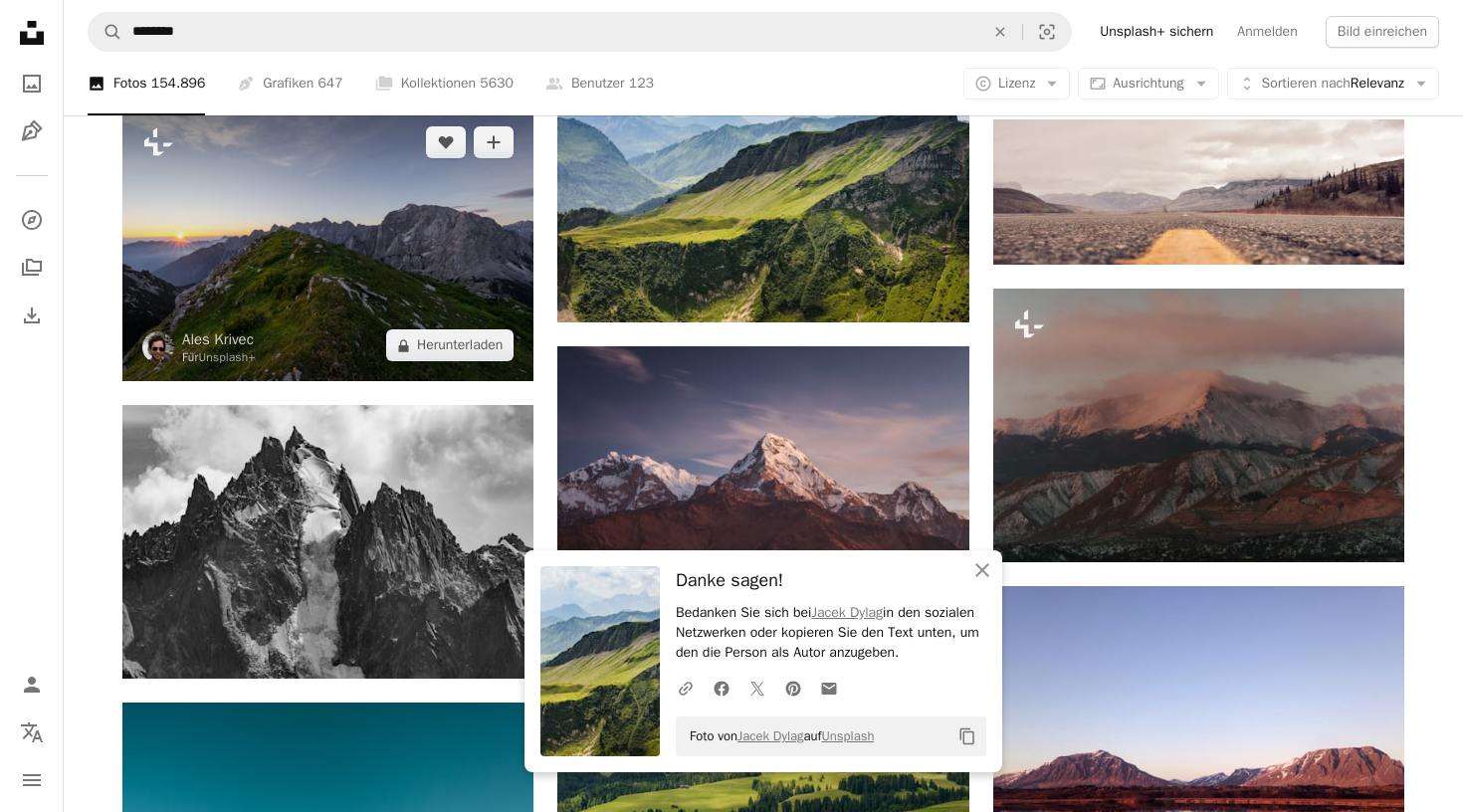 click at bounding box center (327, 244) 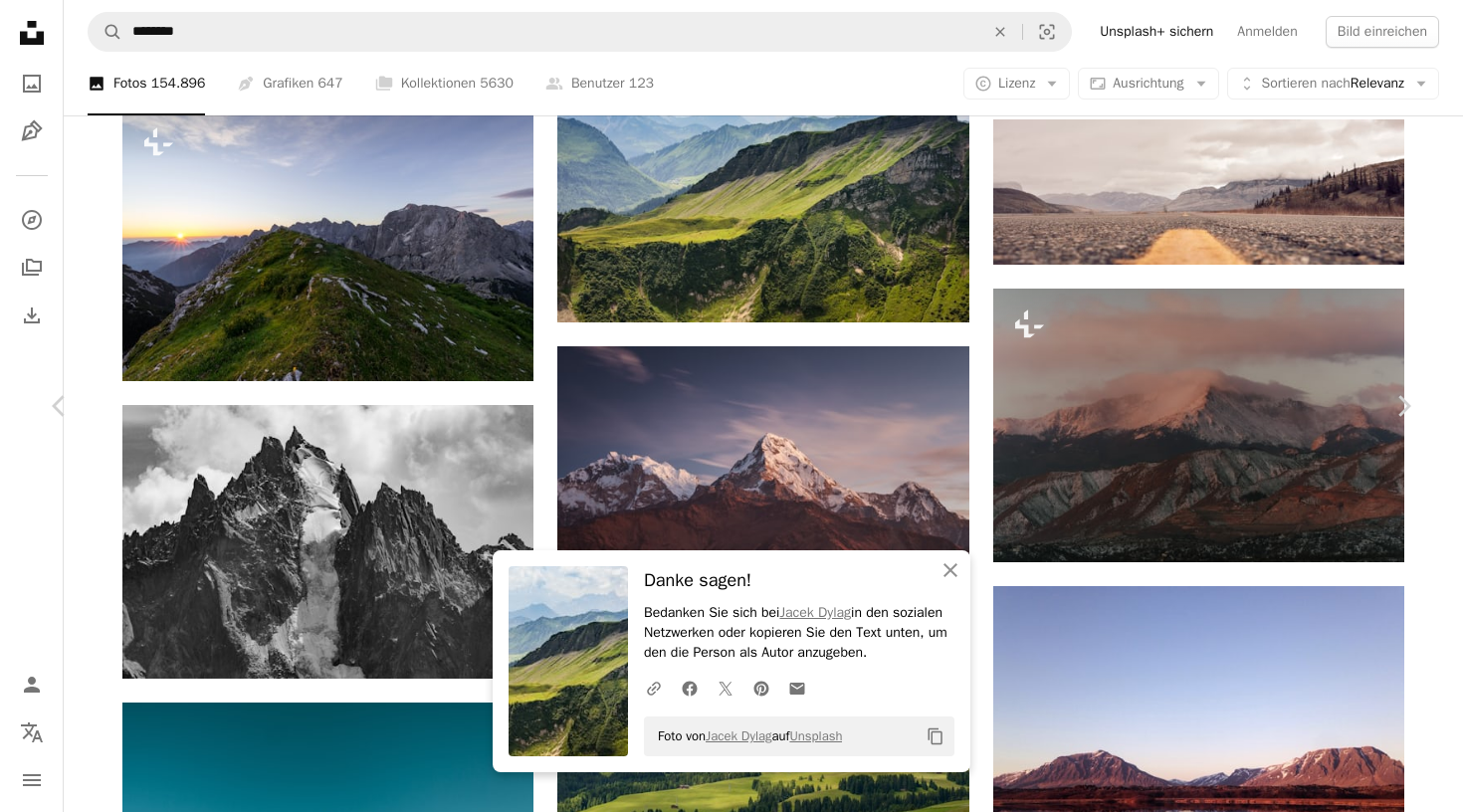 click on "An X shape Chevron left Chevron right An X shape Schließen Danke sagen! Bedanken Sie sich bei [PERSON] in den sozialen Netzwerken oder kopieren Sie den Text unten, um den die Person als Autor anzugeben. A URL sharing icon (chains) Facebook icon X (formerly Twitter) icon Pinterest icon An envelope Foto von [PERSON] auf Unsplash
Copy content [PERSON] Für  Unsplash+ A heart A plus sign Bild bearbeiten   Plus sign for Unsplash+ A lock   Herunterladen Zoom in A forward-right arrow Teilen More Actions Calendar outlined Veröffentlicht am  [DATE] Safety Lizenziert unter der  Unsplash+ Lizenz Gebirge Szenerie landschaftlich Aus dieser Serie Plus sign for Unsplash+ Plus sign for Unsplash+ Ähnliche Bilder Plus sign for Unsplash+ A heart A plus sign [PERSON] Für  Unsplash+ A lock   Herunterladen Plus sign for Unsplash+ A heart A plus sign [PERSON] Für  Unsplash+ A lock   Herunterladen Plus sign for Unsplash+ A heart A plus sign [PERSON] Für  Unsplash+ A lock   A heart" at bounding box center [732, 4653] 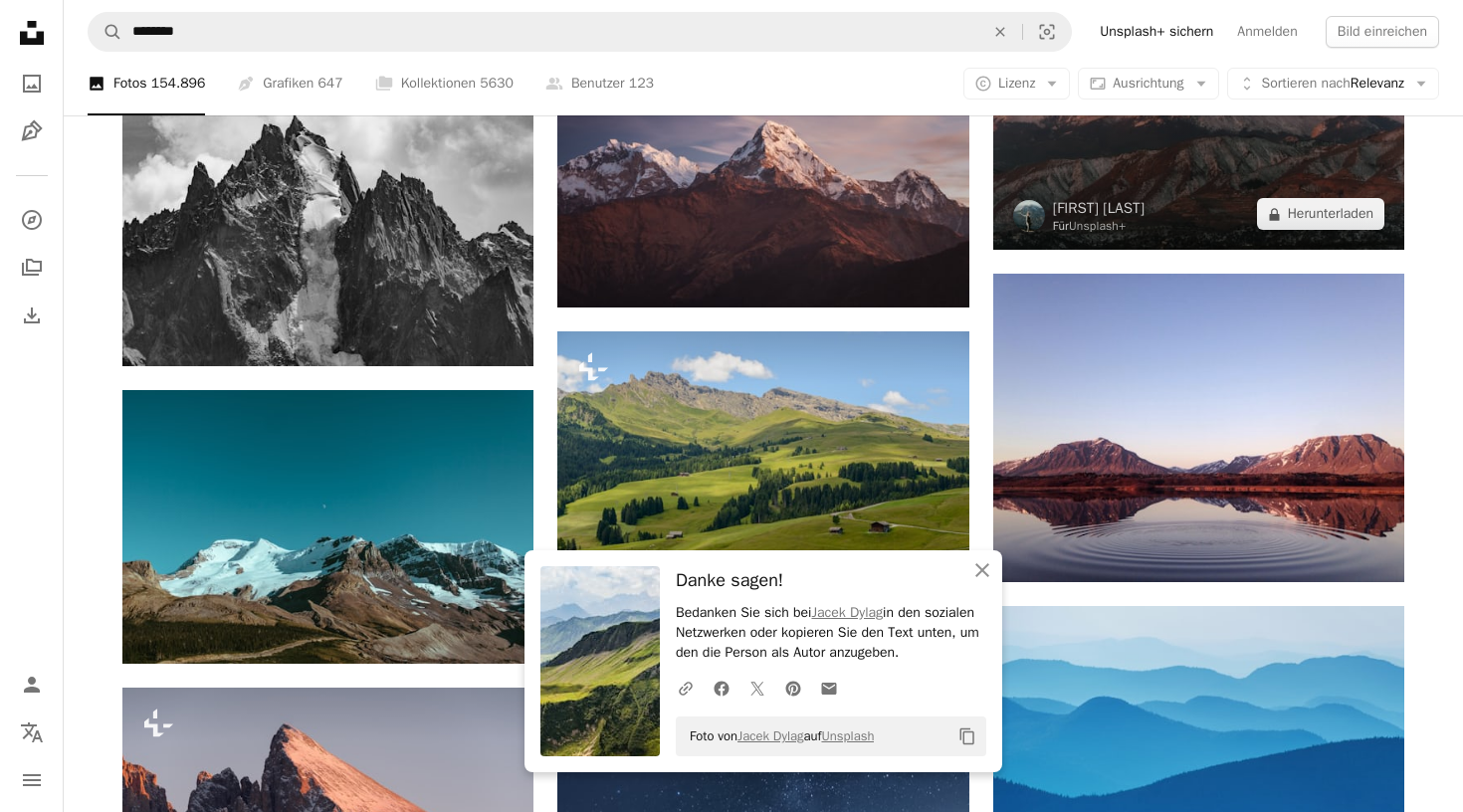 scroll, scrollTop: 10789, scrollLeft: 0, axis: vertical 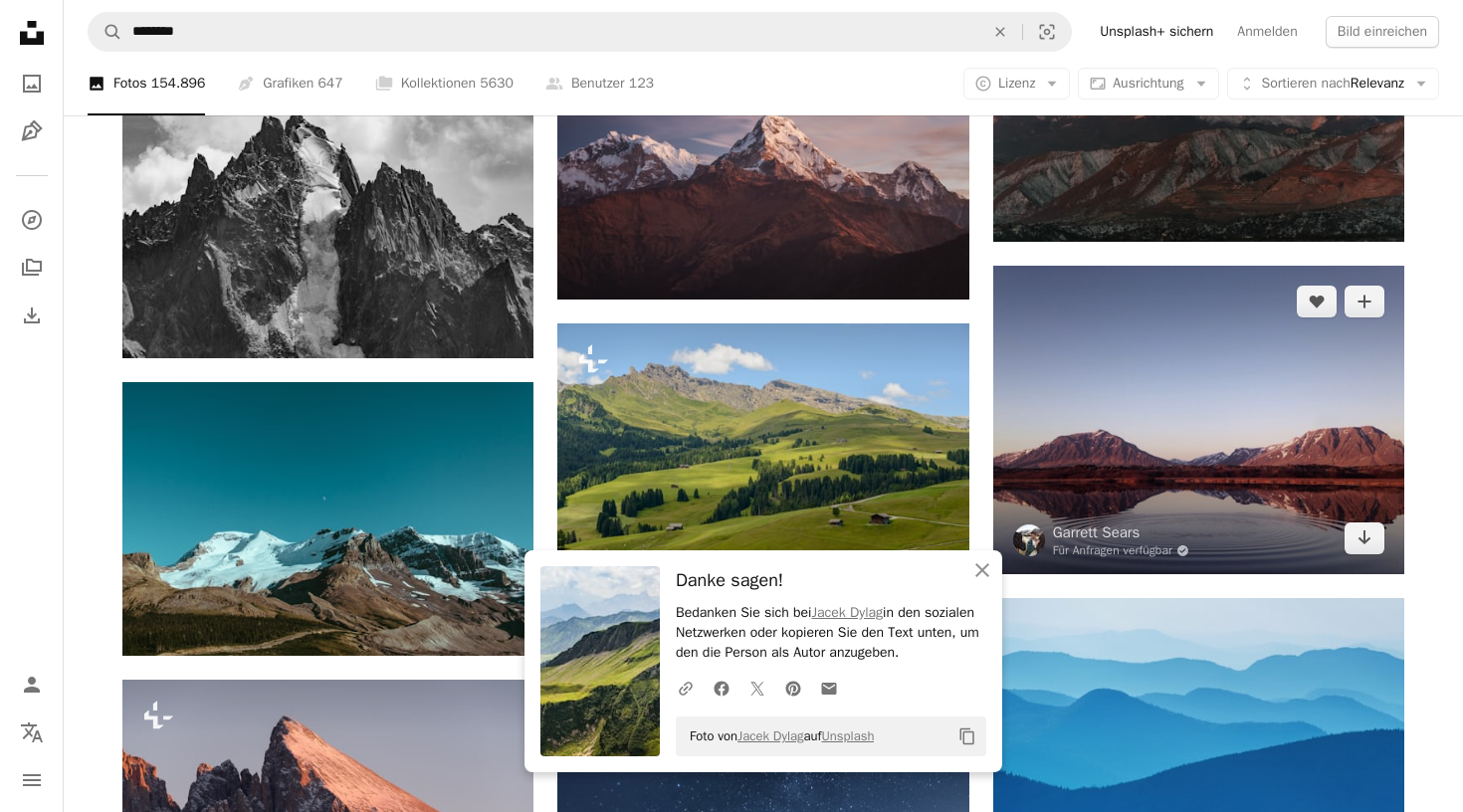 click at bounding box center [1198, 420] 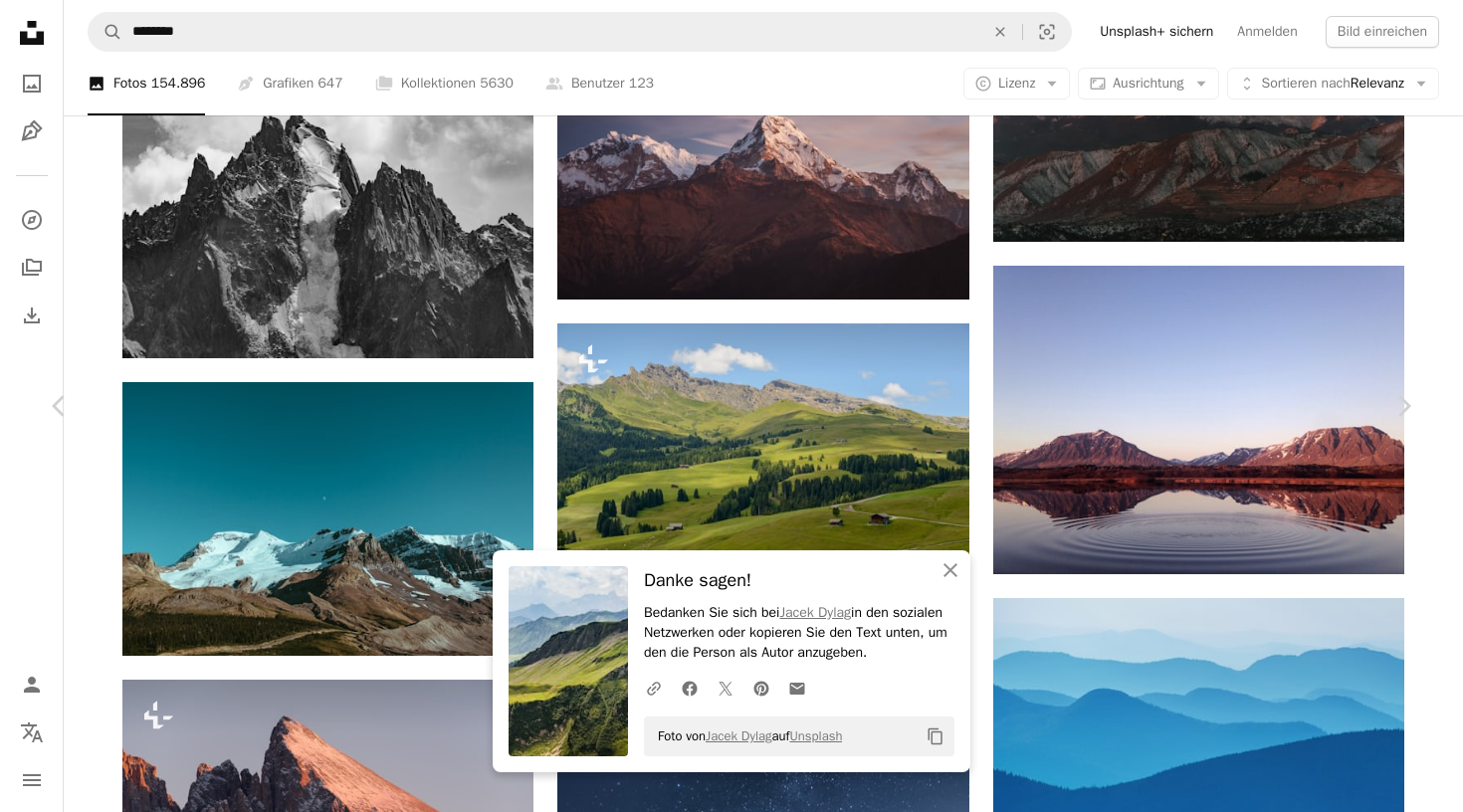 click on "An X shape Chevron left Chevron right An X shape Schließen Danke sagen! Bedanken Sie sich bei  [FIRST] [LAST]  in den sozialen Netzwerken oder kopieren Sie den Text unten, um den die Person als Autor anzugeben. A URL sharing icon (chains) Facebook icon X (formerly Twitter) icon Pinterest icon An envelope Foto von  [FIRST] [LAST]  auf  Unsplash
Copy content [FIRST] [LAST]  Für Anfragen verfügbar A checkmark inside of a circle A heart A plus sign Bild bearbeiten   Plus sign for Unsplash+ Kostenlos herunterladen Chevron down Zoom in Aufrufe 12.816.524 Downloads 95.496 Veröffentlicht in Fotos A forward-right arrow Teilen Info icon Info More Actions A map marker Iceland, [COUNTRY] Calendar outlined Veröffentlicht am  26. Mai 2016 Safety Kostenlos zu verwenden im Rahmen der  Unsplash Lizenz Schnee blauer Himmel Island See ruhig Mountain Tapete Reflexion Bergkette Tal Hintergrund der Berge kräuseln Höhepunkt Küste Ufer Berg Tageszeit Tapete Hintergrund blau Sonnenuntergang Public Domain-Bilder  |   ↗ Ähnliche Bilder" at bounding box center [732, 4334] 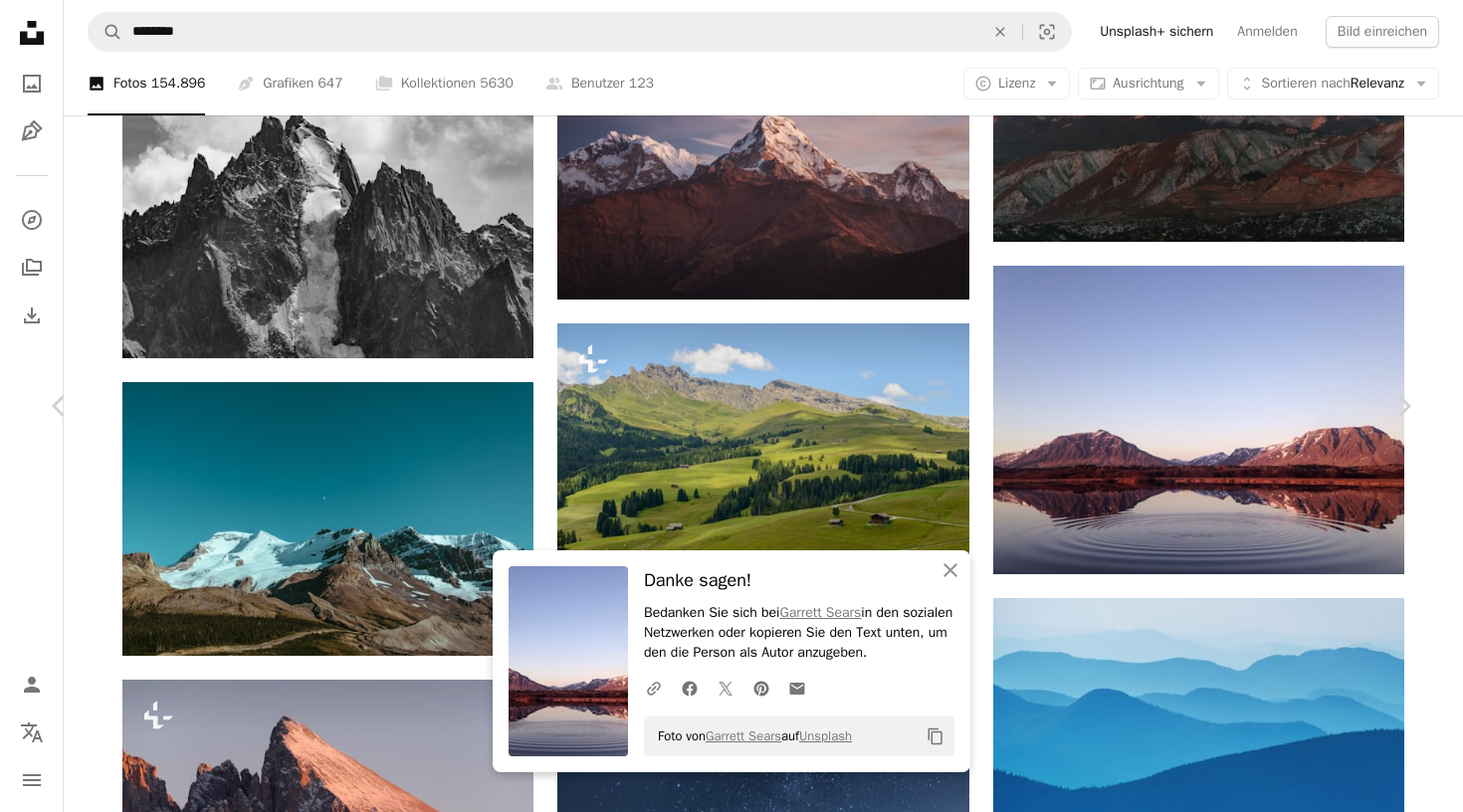 click on "An X shape" at bounding box center [20, 20] 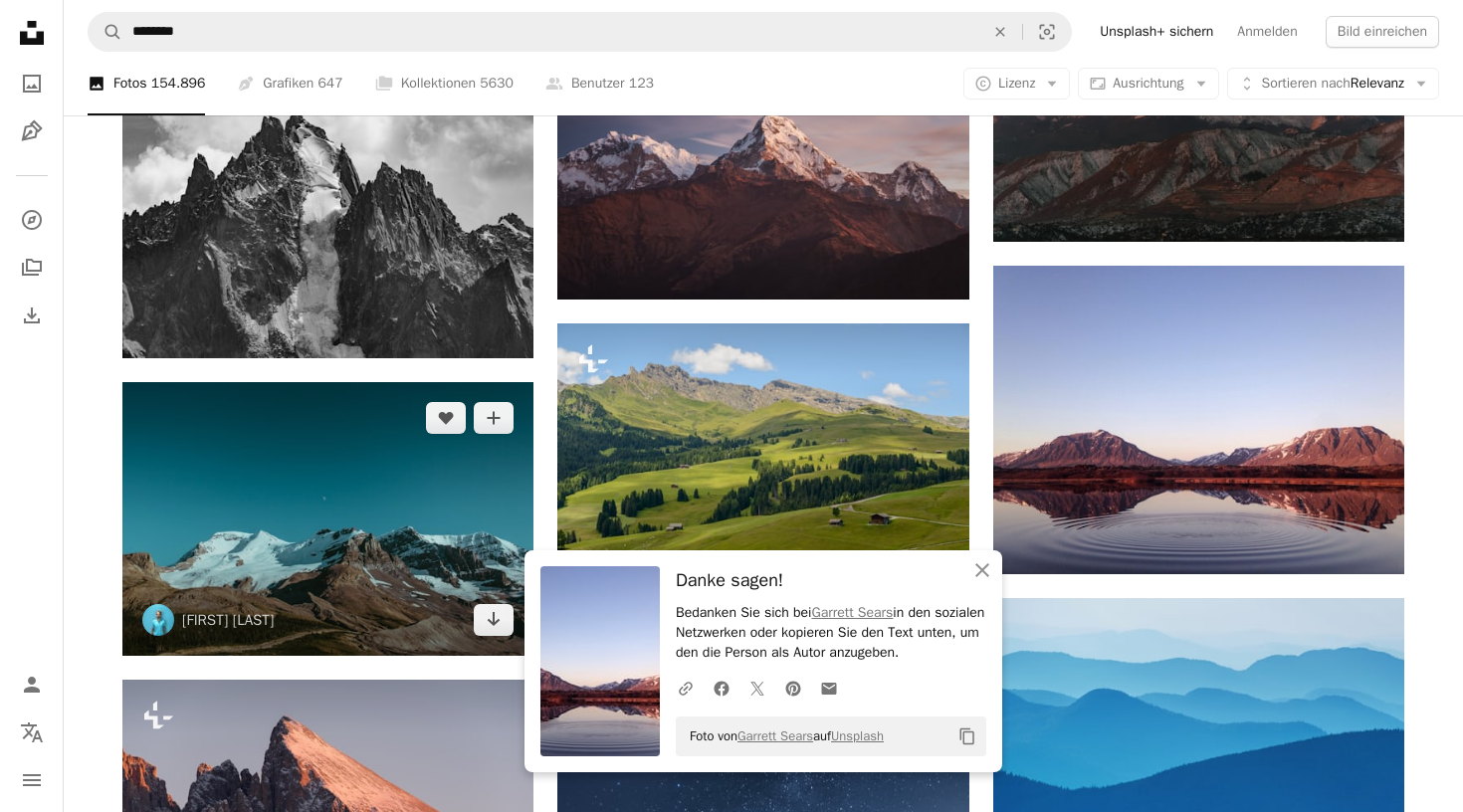 scroll, scrollTop: 10950, scrollLeft: 0, axis: vertical 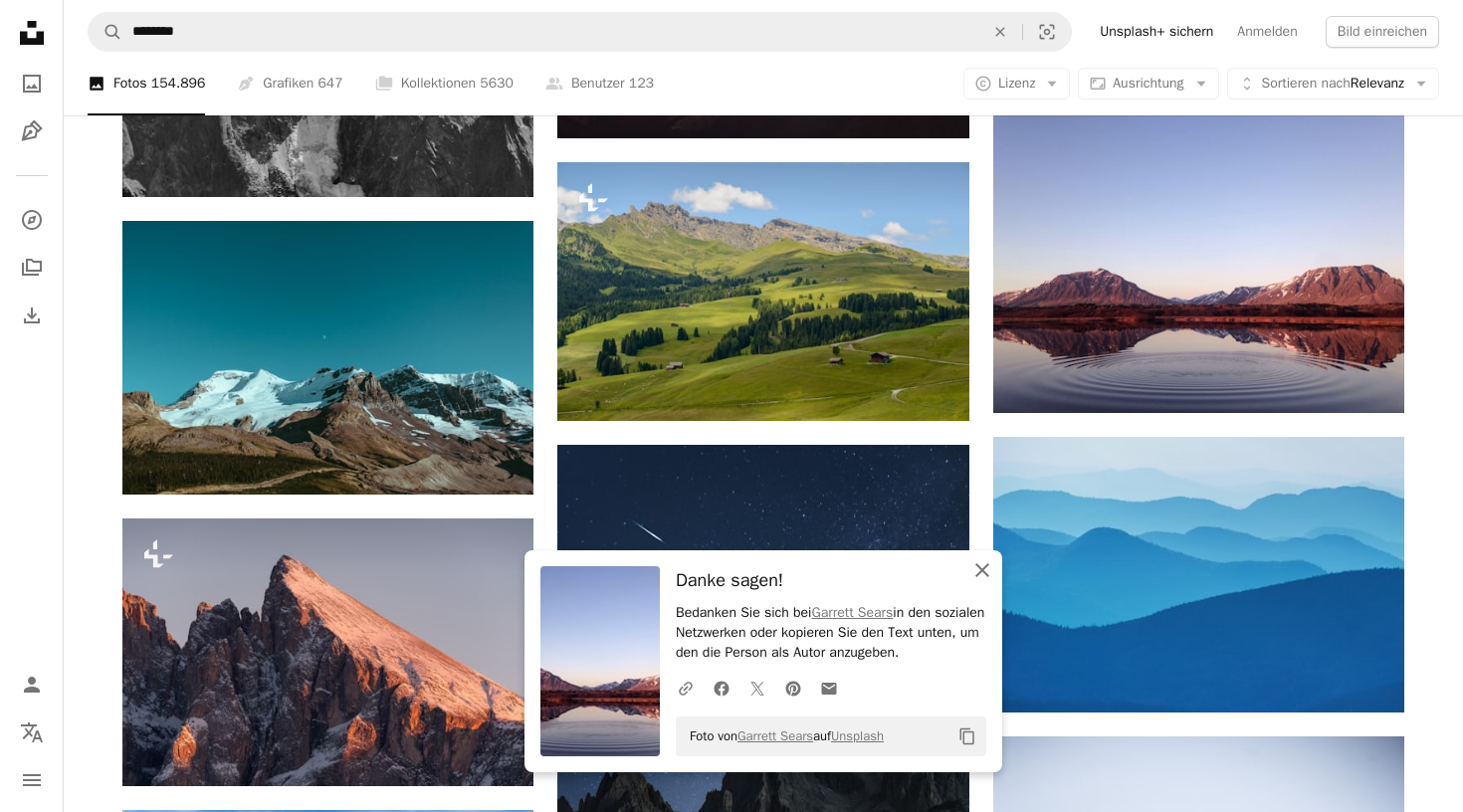 click on "An X shape" 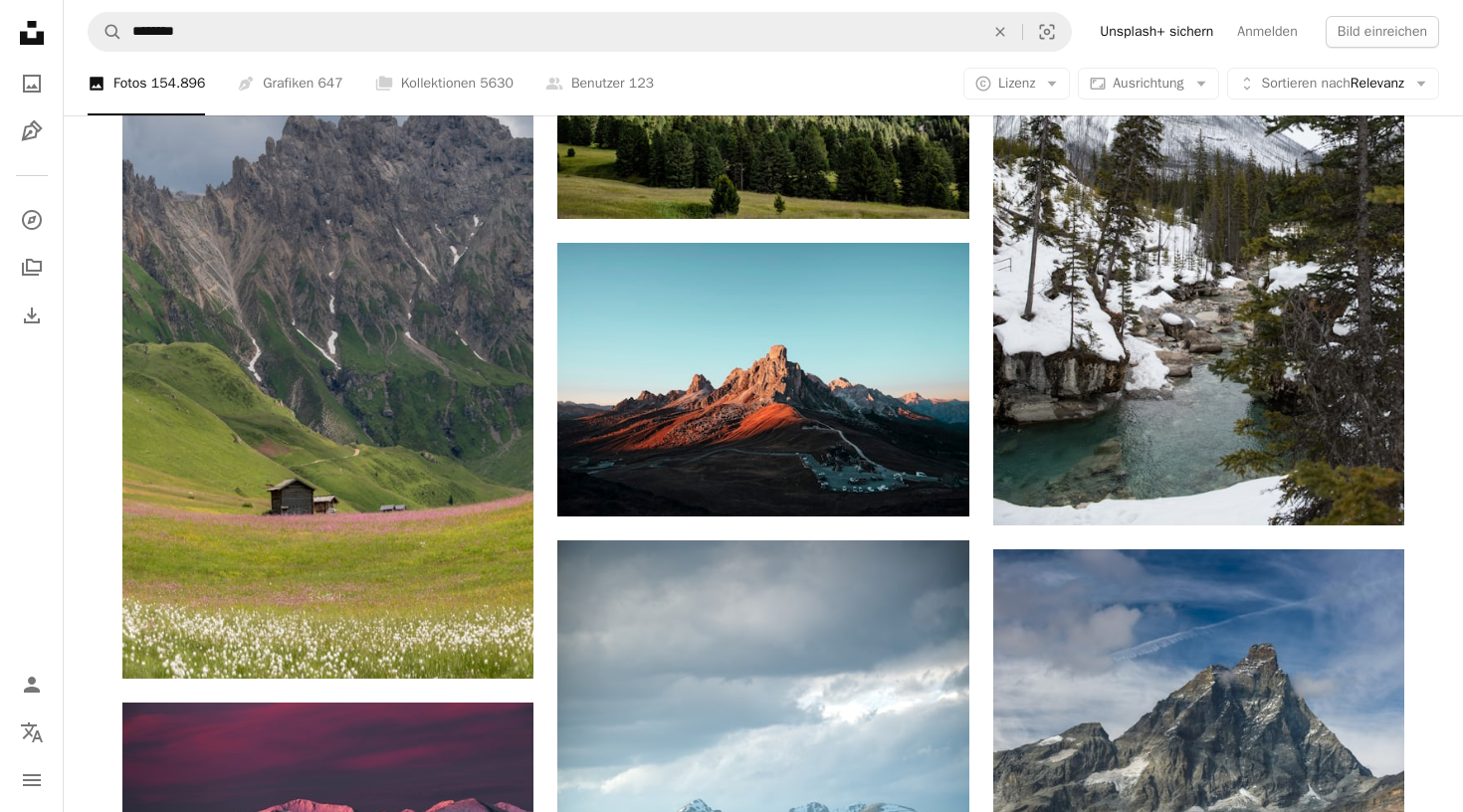 scroll, scrollTop: 14814, scrollLeft: 0, axis: vertical 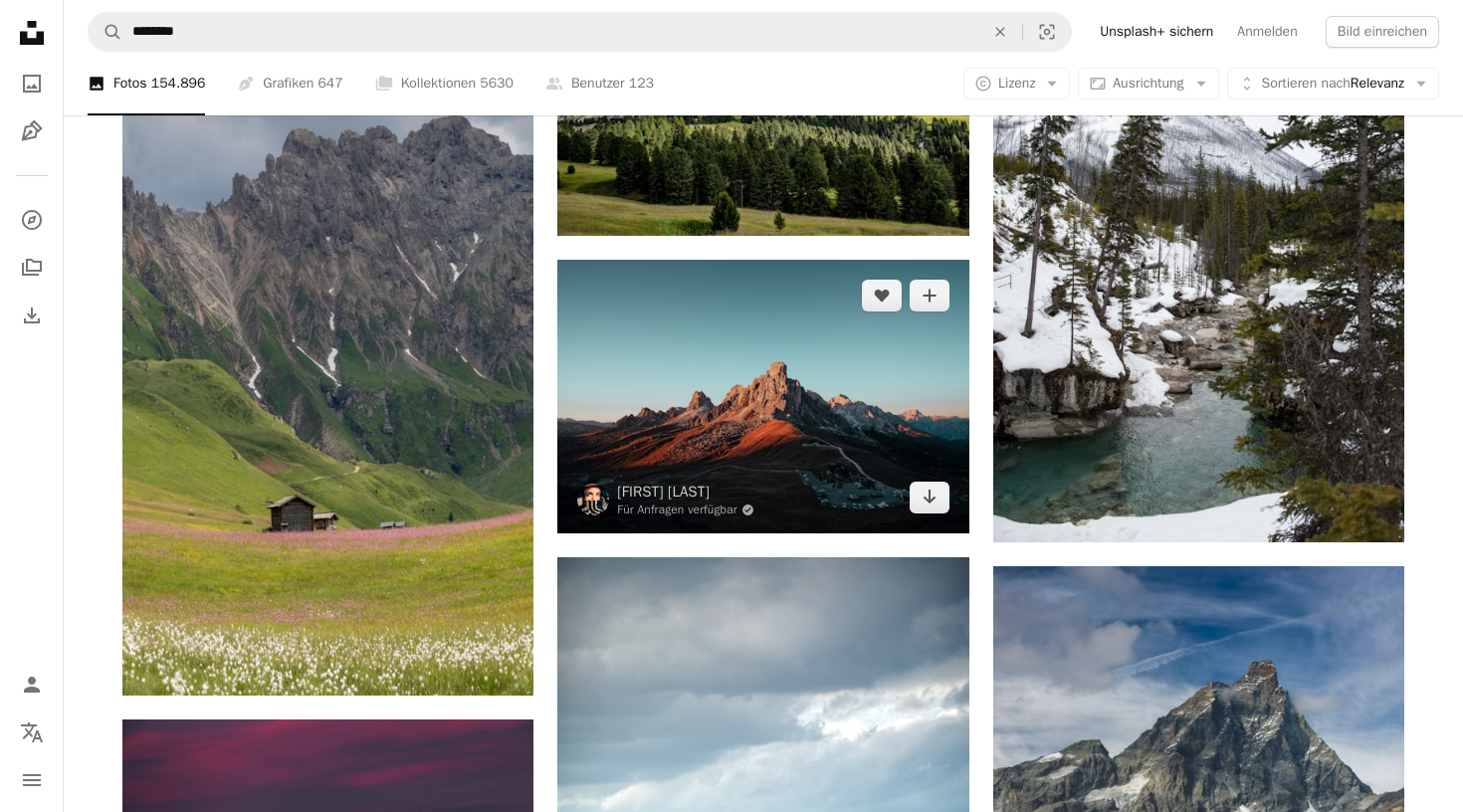 click at bounding box center [762, 396] 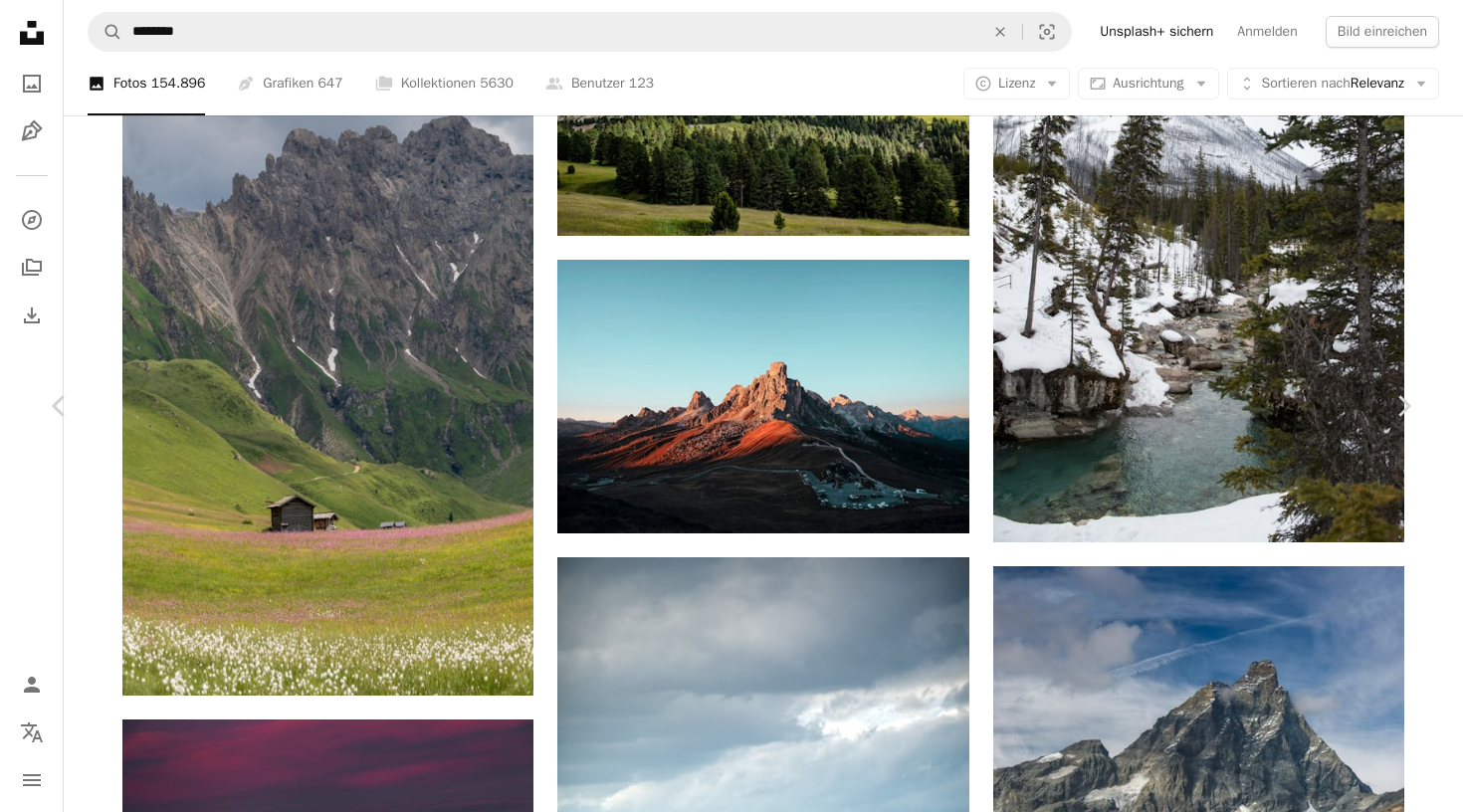 click on "Chevron down" 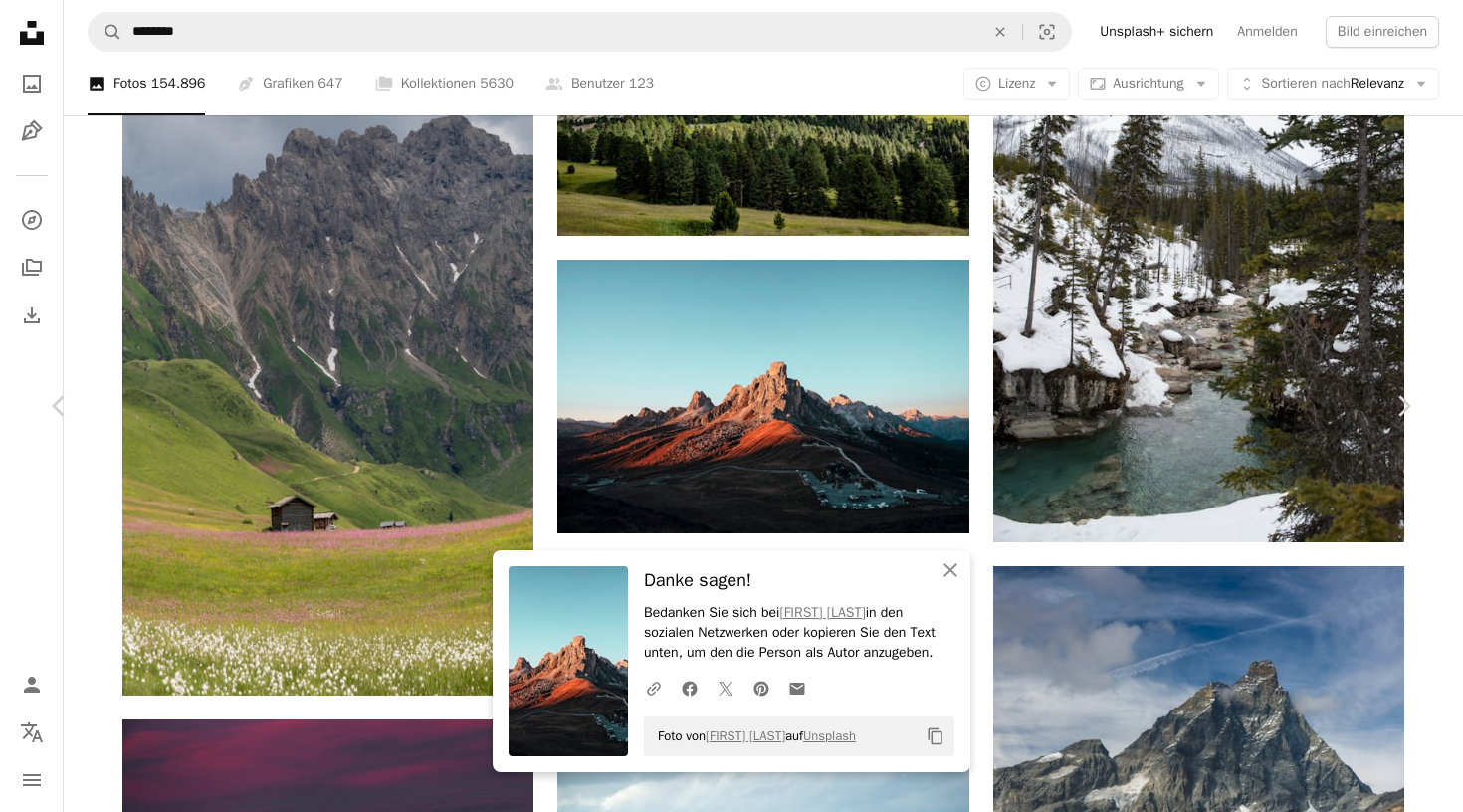 click on "An X shape Chevron left Chevron right An X shape Schließen Danke sagen! Bedanken Sie sich bei  [FIRST] [LAST]  in den sozialen Netzwerken oder kopieren Sie den Text unten, um den die Person als Autor anzugeben. A URL sharing icon (chains) Facebook icon X (formerly Twitter) icon Pinterest icon An envelope Foto von  [FIRST] [LAST]  auf  Unsplash
Copy content [FIRST] [LAST]  Für Anfragen verfügbar A checkmark inside of a circle A heart A plus sign Bild bearbeiten   Plus sign for Unsplash+ Kostenlos herunterladen Chevron down Zoom in Aufrufe 144.034.378 Downloads 1.319.561 Veröffentlicht in Fotos ,  Natur ,  Reise A forward-right arrow Teilen Info icon Info More Actions A map marker Giau Pass, [COUNTRY] Calendar outlined Veröffentlicht am  23. Oktober 2017 Camera FUJIFILM, X-T10 Safety Kostenlos zu verwenden im Rahmen der  Unsplash Lizenz Reise Sonnenuntergang Gebirge Sonnenaufgang Herbst Italien Straße Hintergrundbild im Querformat Fels ansehen hell Höhepunkt Schöner Hintergrund Bing-Tapete" at bounding box center (732, 5744) 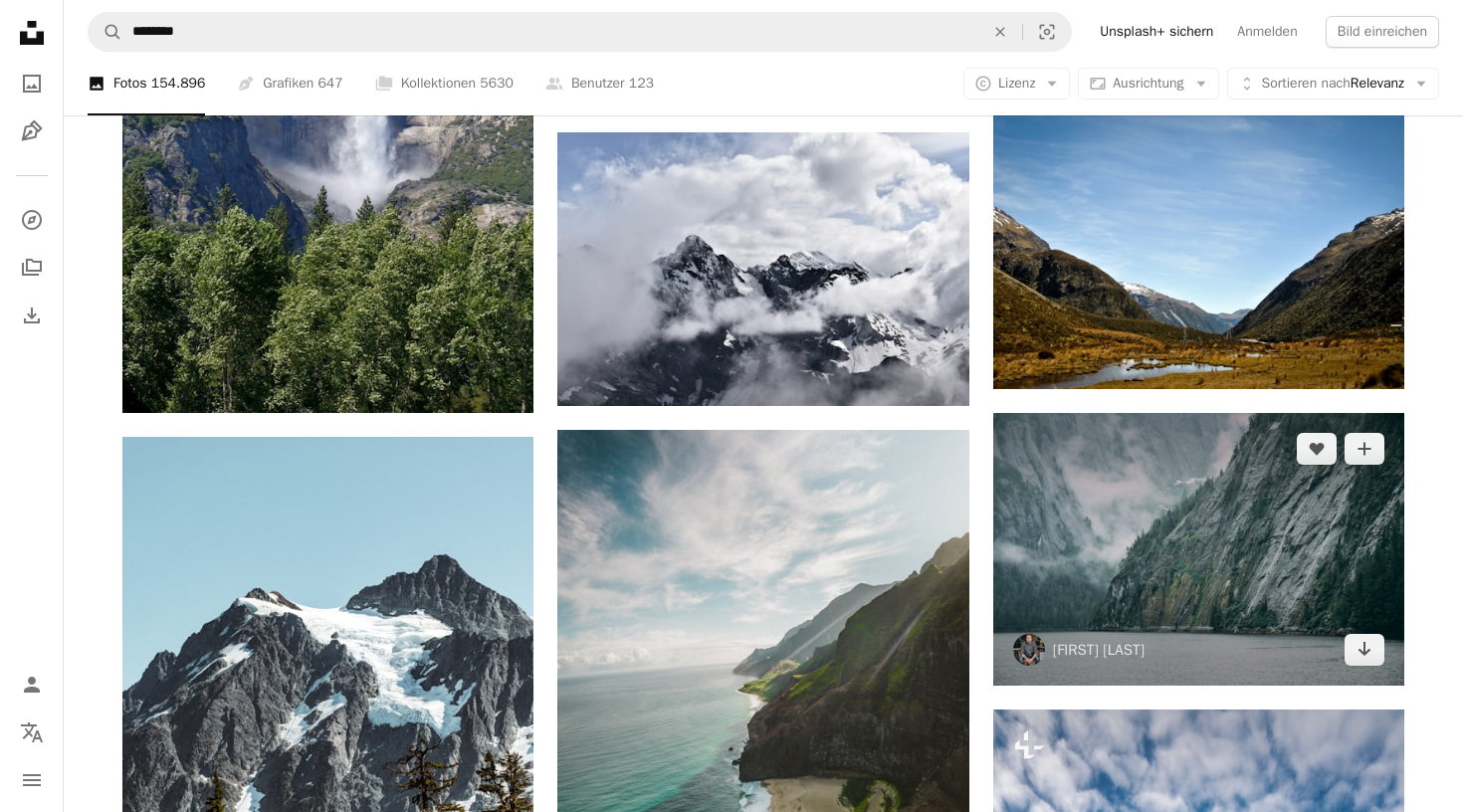 scroll, scrollTop: 16732, scrollLeft: 0, axis: vertical 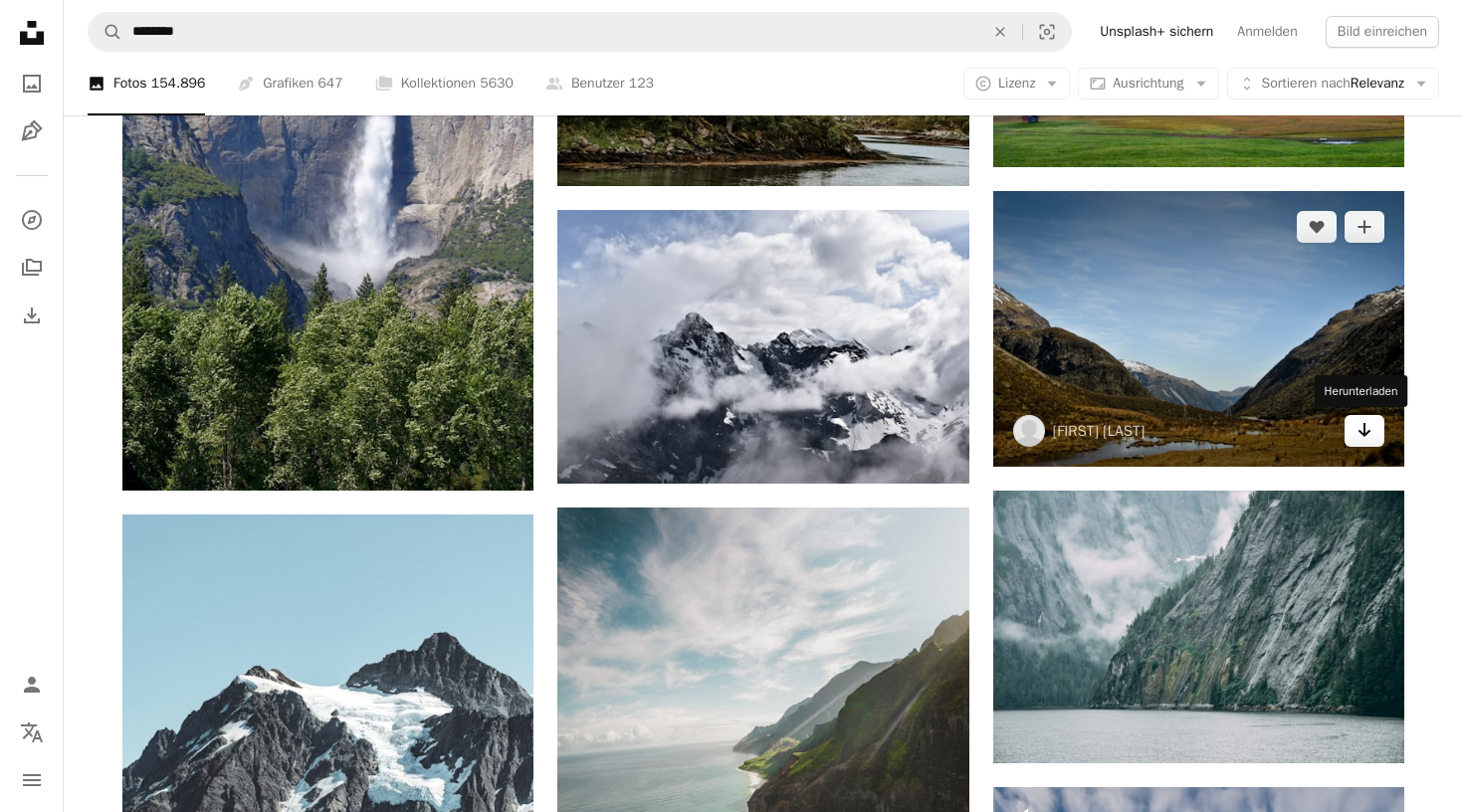 click on "Arrow pointing down" at bounding box center (1364, 431) 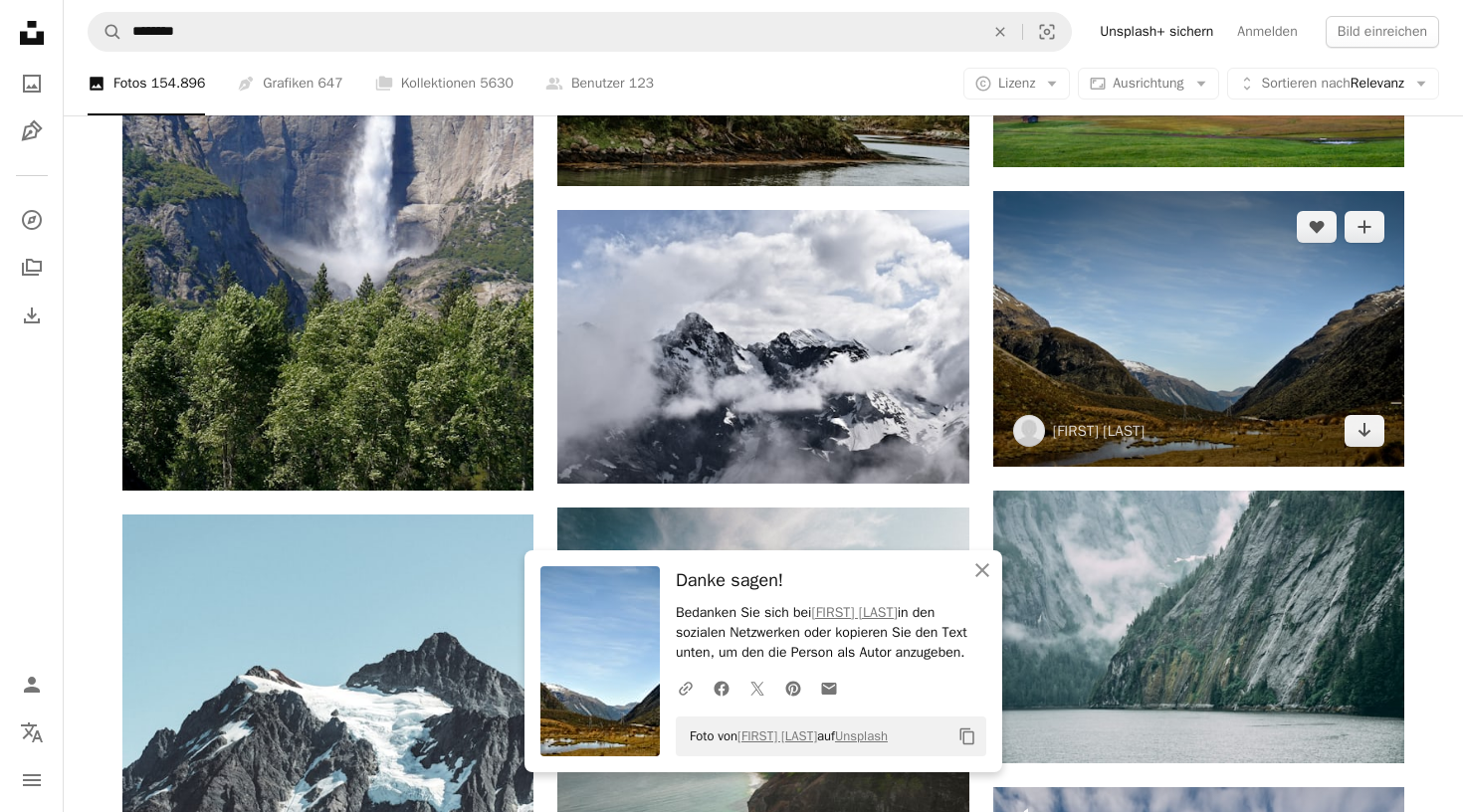 click at bounding box center [1198, 328] 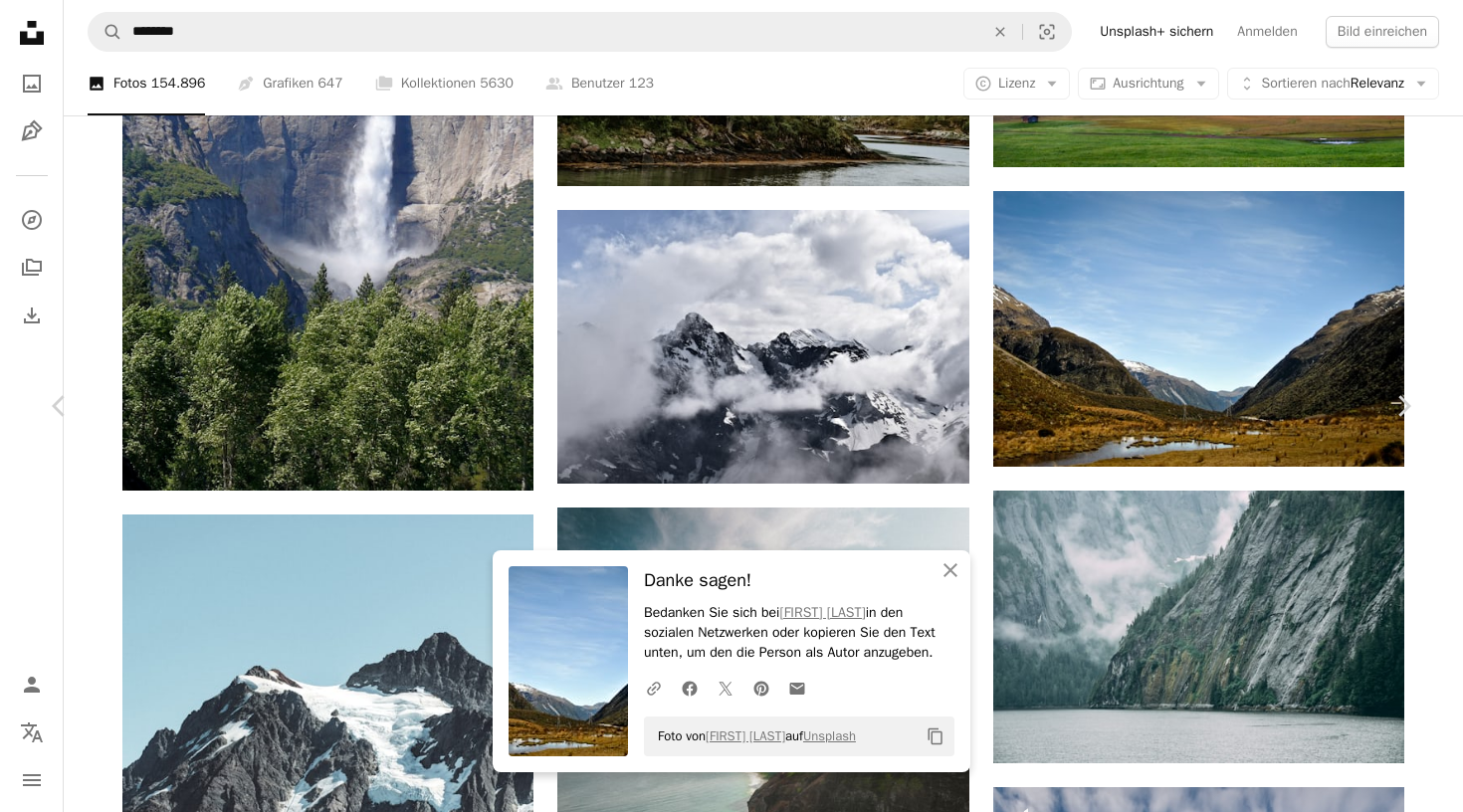 click on "An X shape Chevron left Chevron right An X shape Schließen Danke sagen! Bedanken Sie sich bei [PERSON] in den sozialen Netzwerken oder kopieren Sie den Text unten, um den die Person als Autor anzugeben. A URL sharing icon (chains) Facebook icon X (formerly Twitter) icon Pinterest icon An envelope Foto von [PERSON] auf Unsplash
Copy content [PERSON] [PERSON] A heart A plus sign Bild bearbeiten   Plus sign for Unsplash+ Kostenlos herunterladen Chevron down Zoom in Aufrufe 12.162.267 Downloads 47.401 Veröffentlicht in Fotos A forward-right arrow Teilen Info icon Info More Actions A map marker [LOCATION] Calendar outlined Veröffentlicht am  [DATE] Camera NIKON CORPORATION, NIKON D3000 Safety Kostenlos zu verwenden im Rahmen der  Unsplash Lizenz im Freien Gebirge fallen Gras See Anhöhen Tal Bach Wildnis Berge Valey Tapete Hintergrund blau Schnee Neuseeland Eis draußen Neu Gletscher Hintergrundmotive Ähnliche Premium-Bilder auf iStock durchsuchen  |   ↗ A heart" at bounding box center [732, 3826] 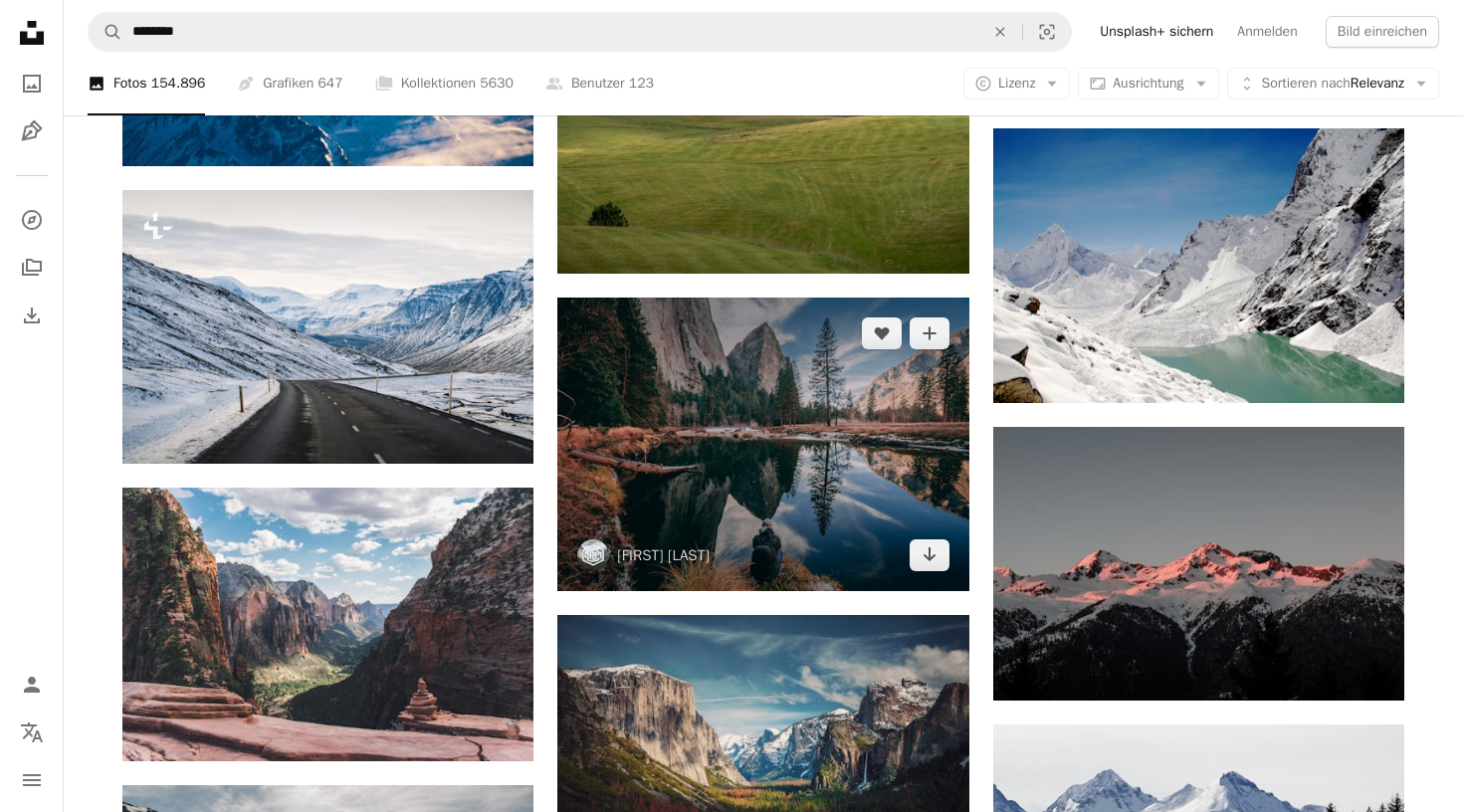 scroll, scrollTop: 18508, scrollLeft: 0, axis: vertical 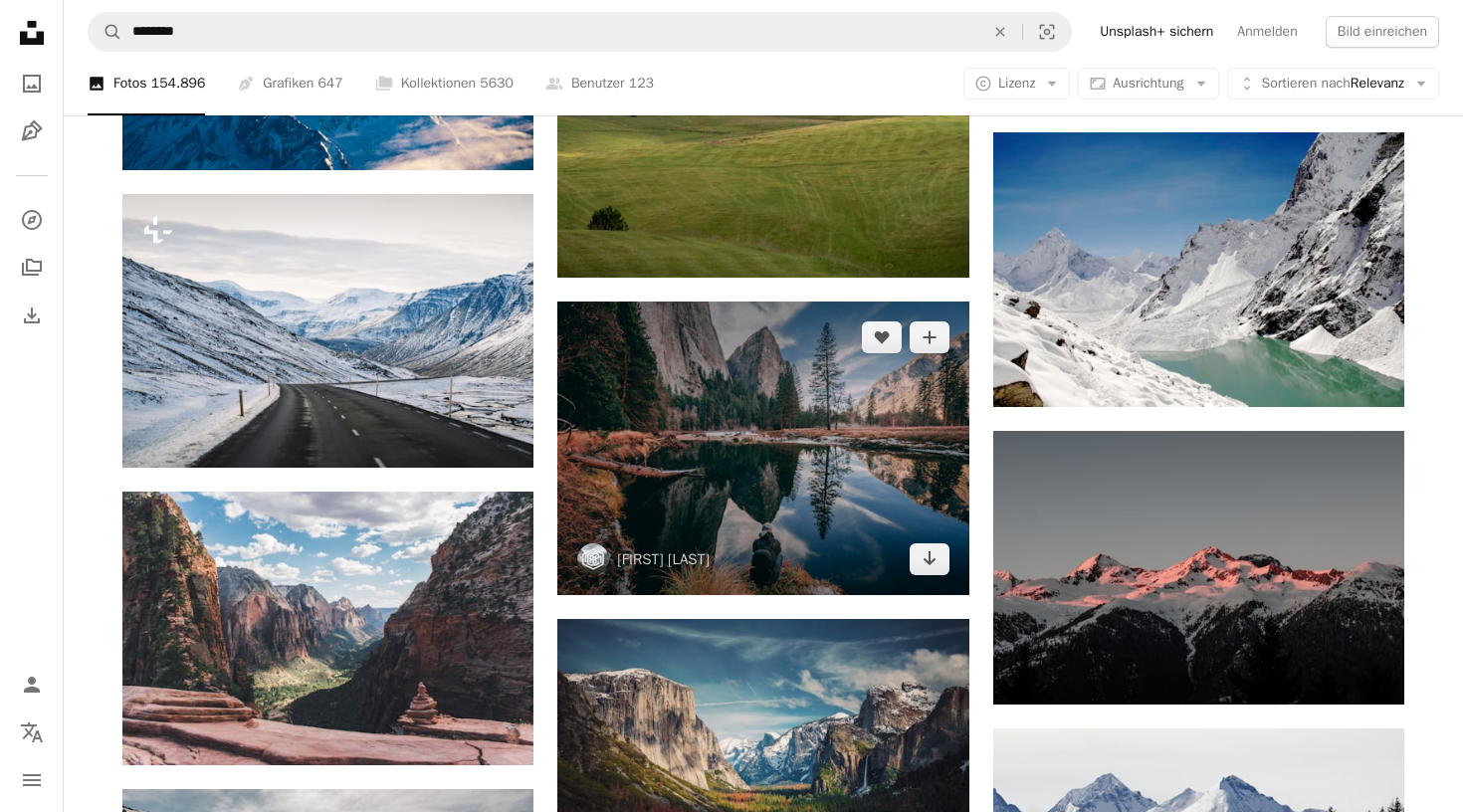 click at bounding box center [762, 448] 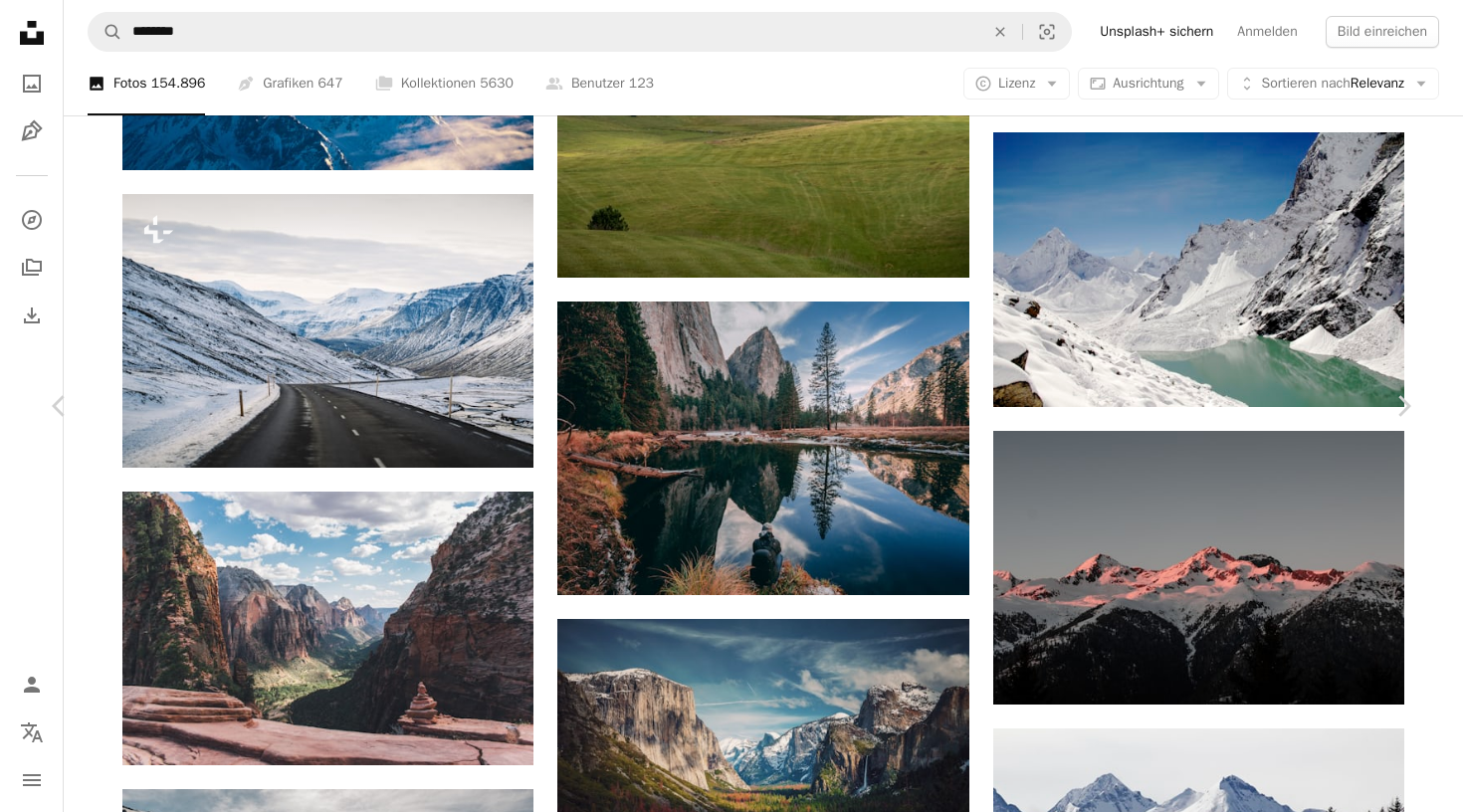 click on "Zoom in" at bounding box center [724, 4848] 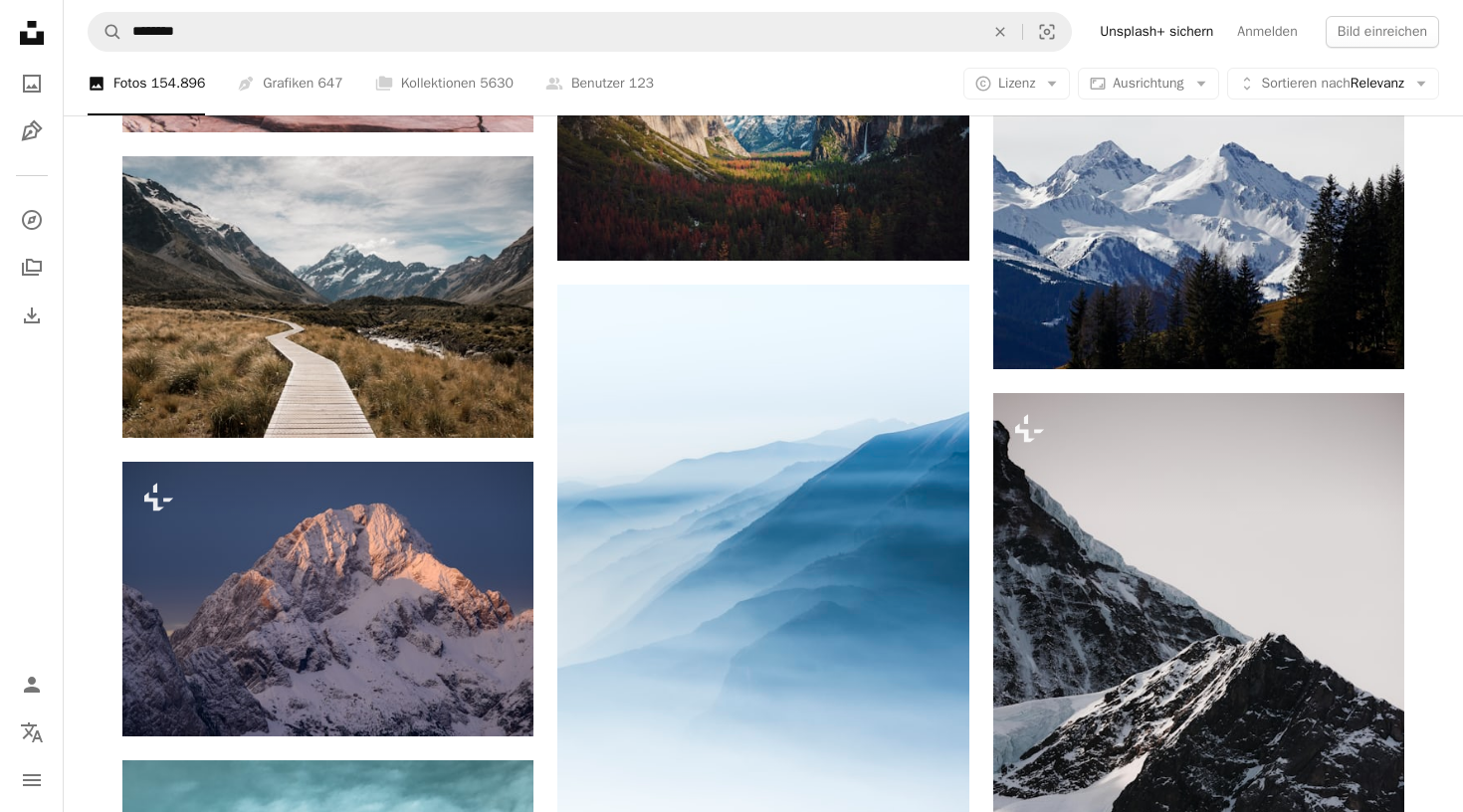 scroll, scrollTop: 19082, scrollLeft: 0, axis: vertical 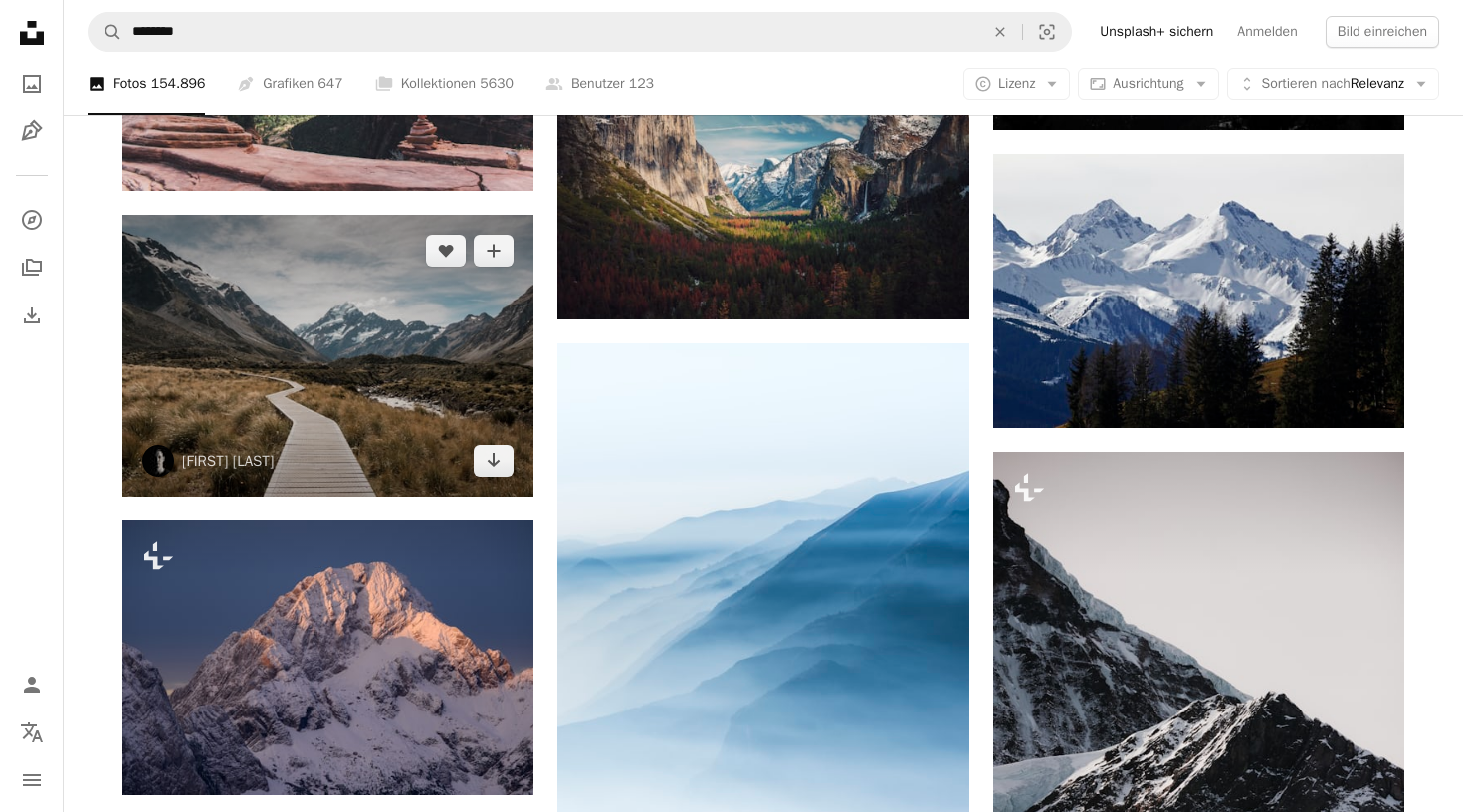 click at bounding box center (327, 355) 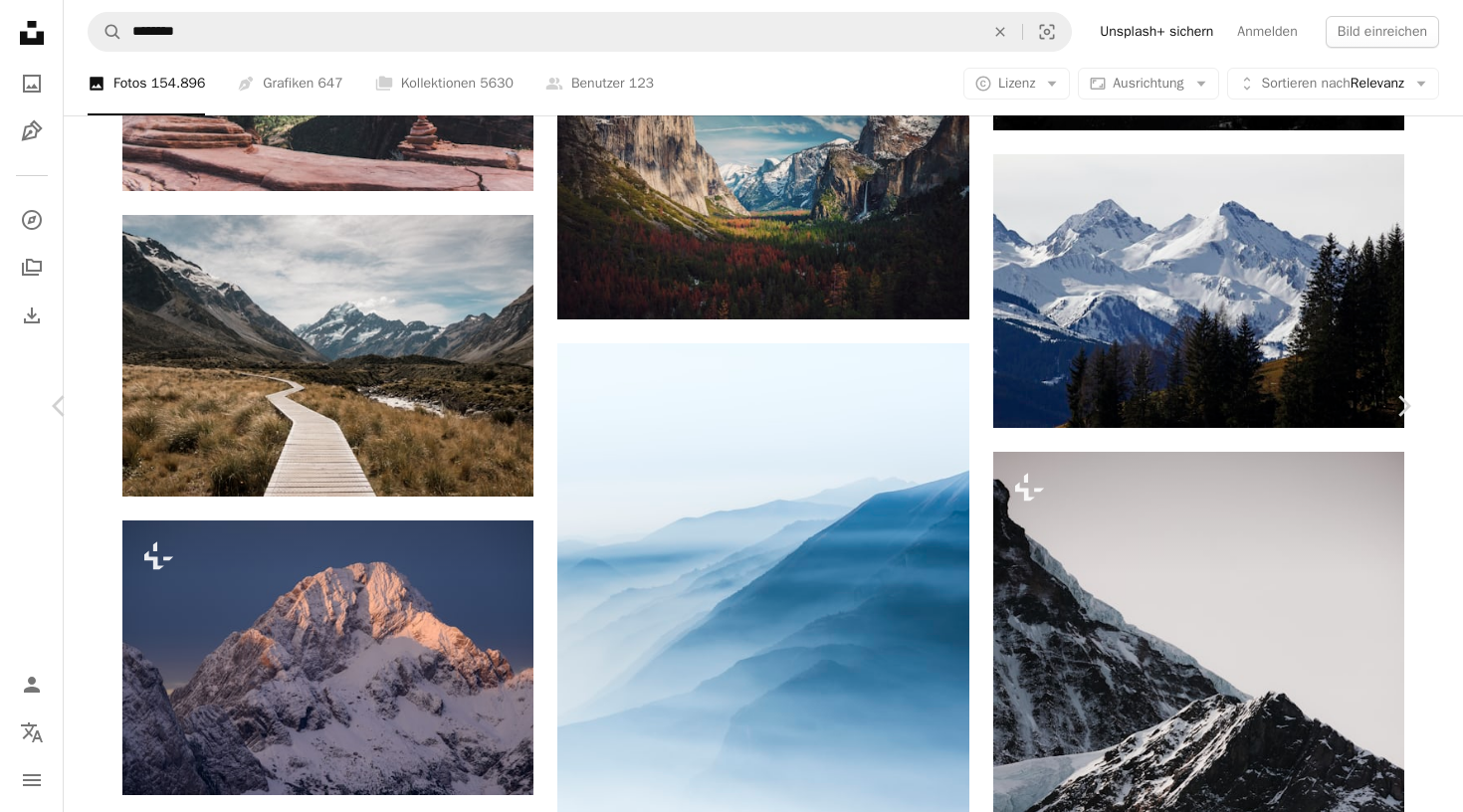 click on "Chevron down" 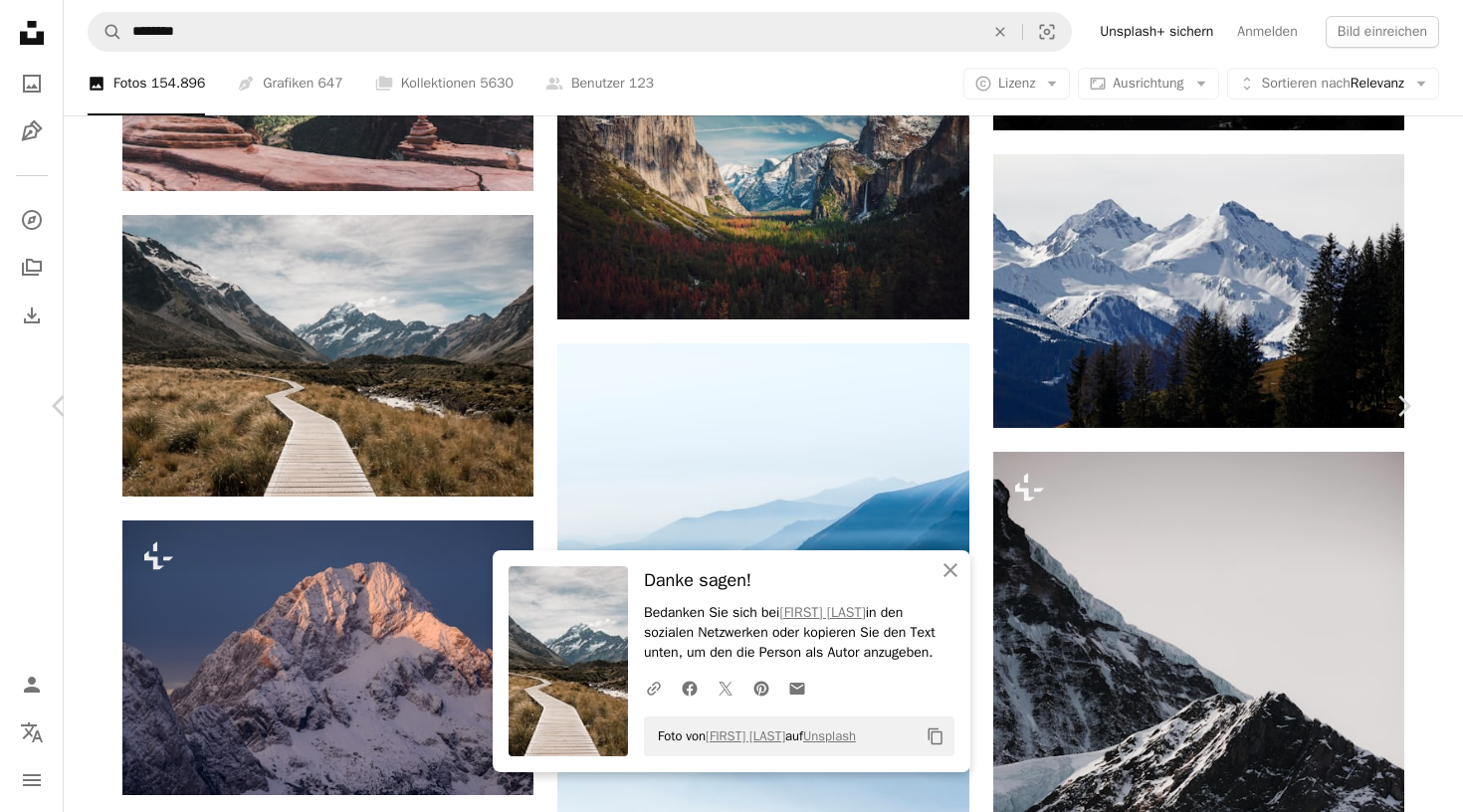 click on "An X shape" at bounding box center (20, 20) 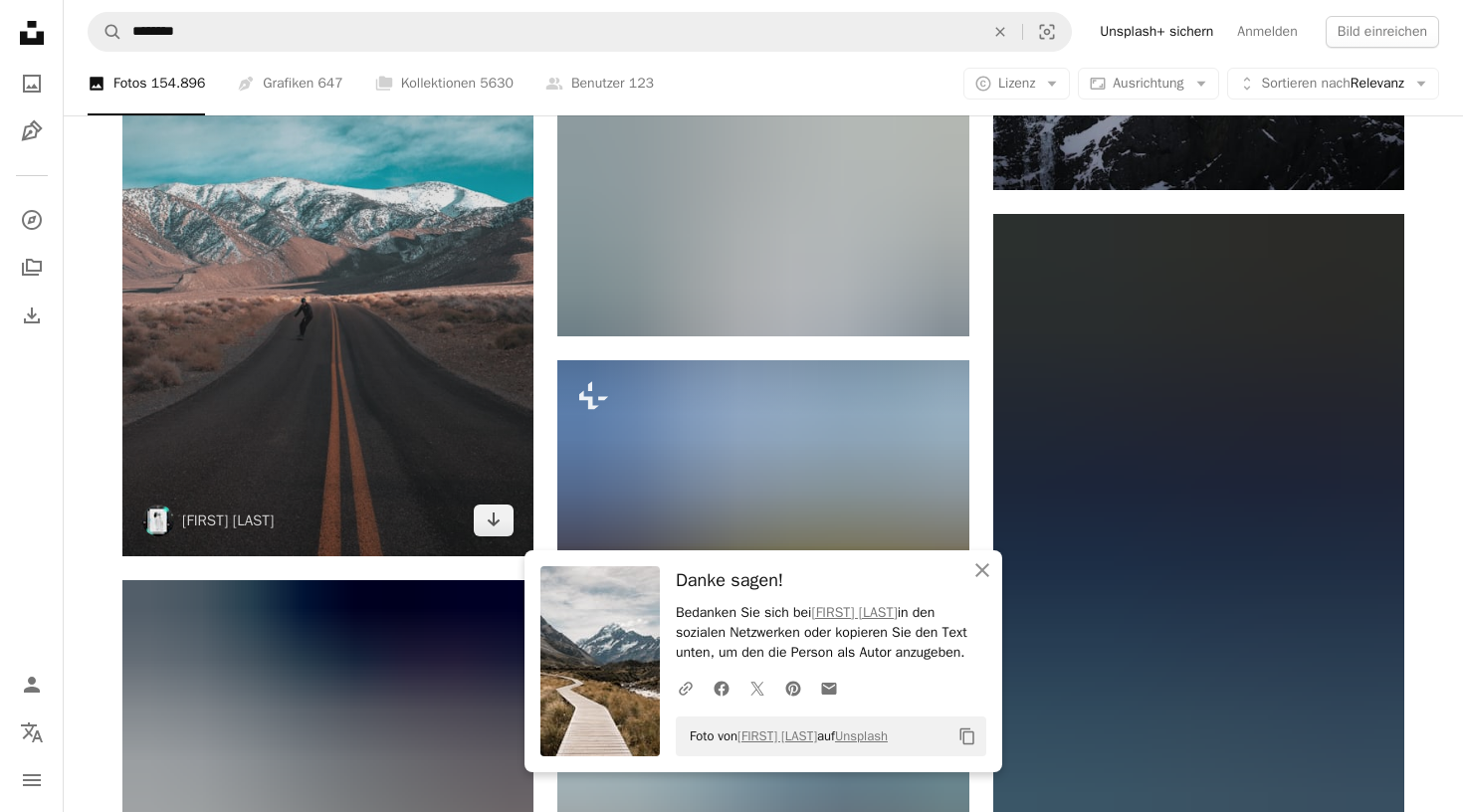 scroll, scrollTop: 19972, scrollLeft: 0, axis: vertical 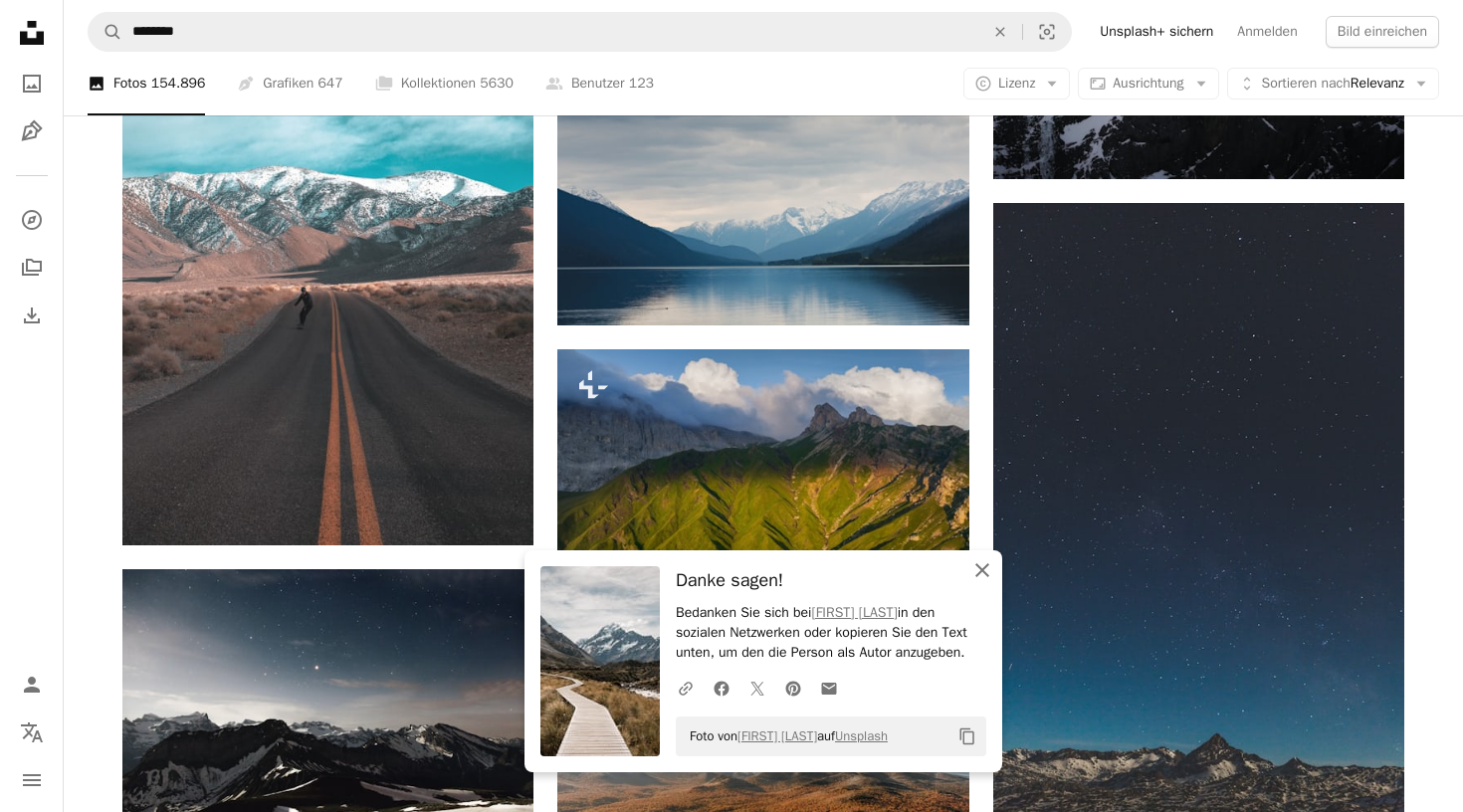 click 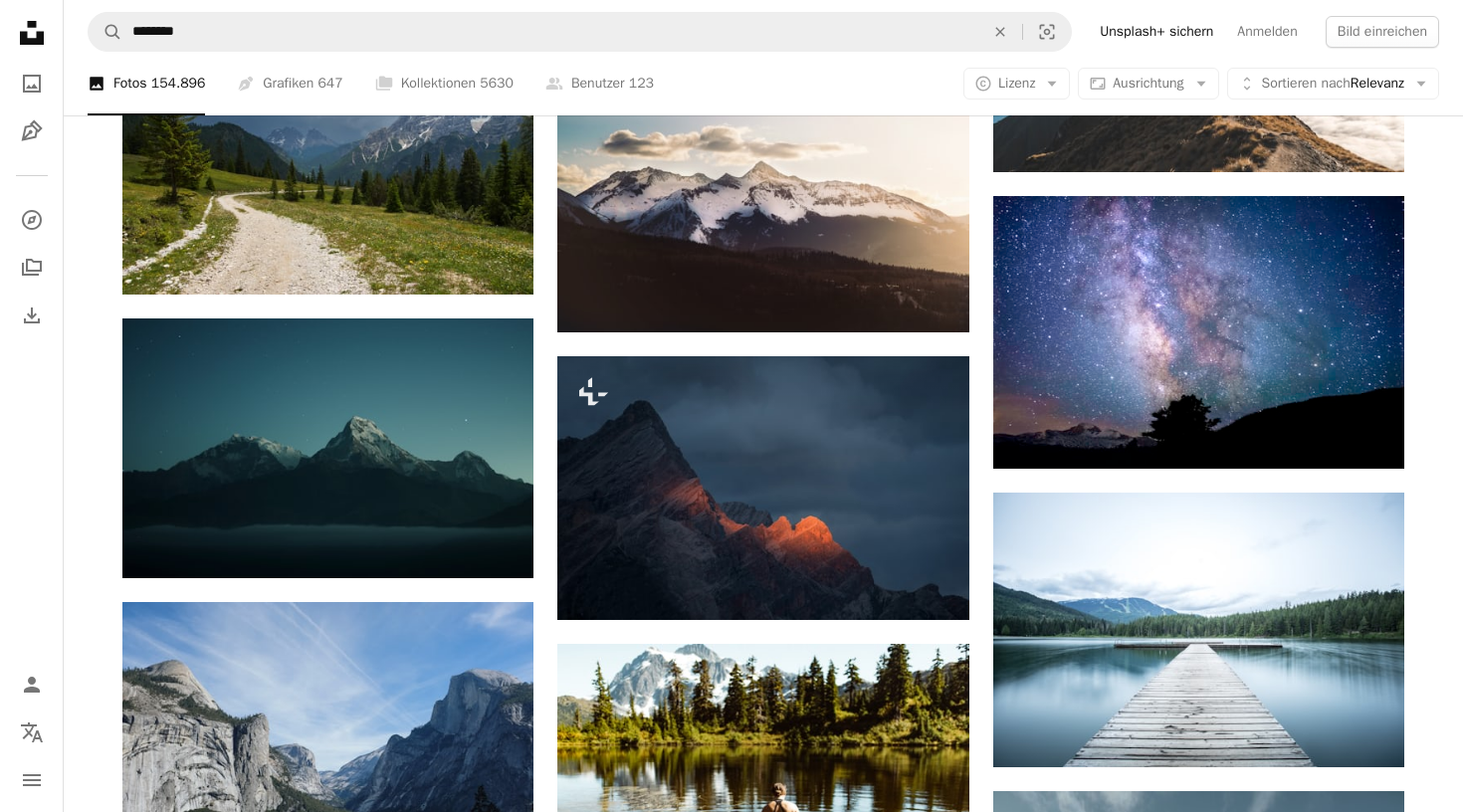scroll, scrollTop: 23253, scrollLeft: 0, axis: vertical 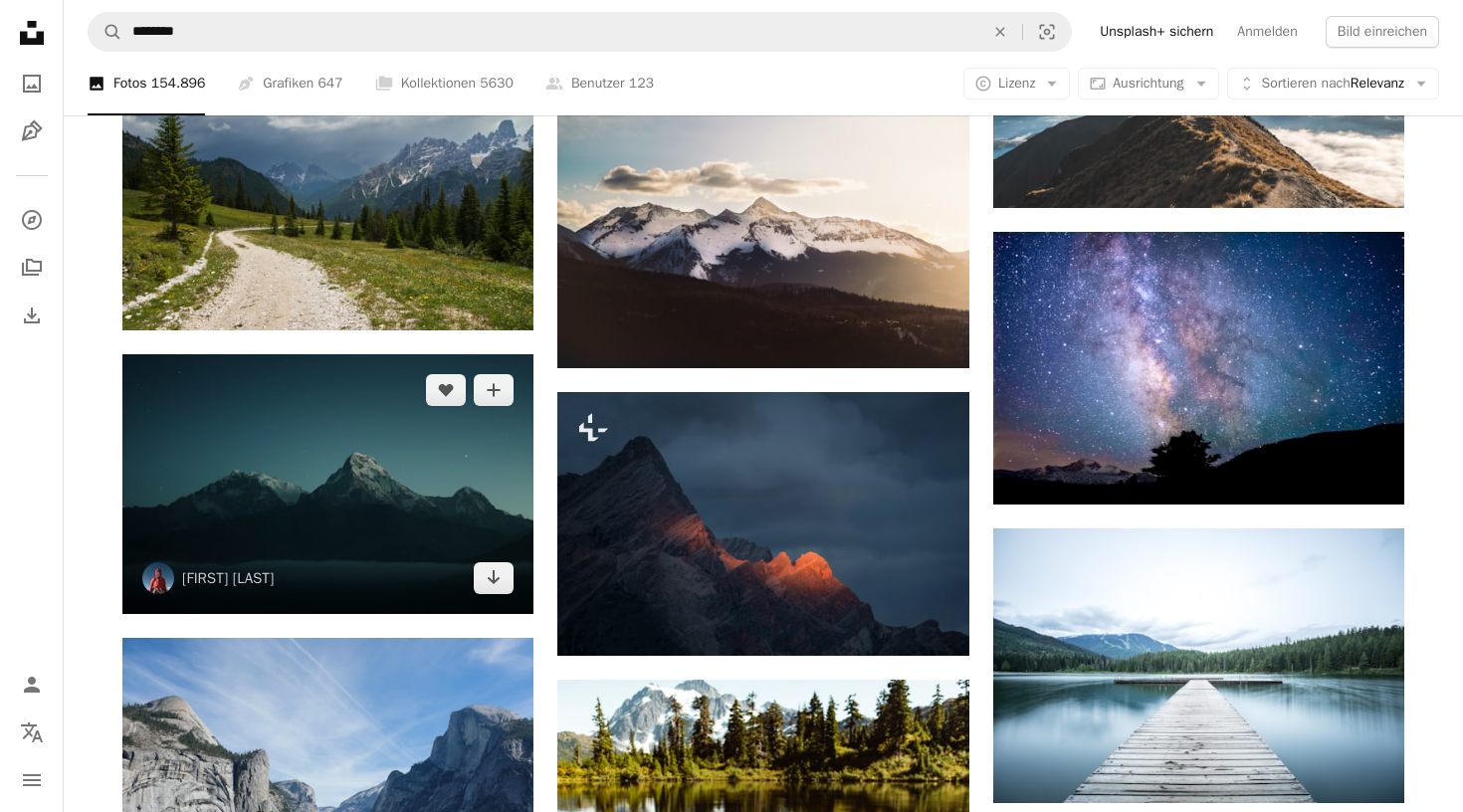 click at bounding box center [327, 484] 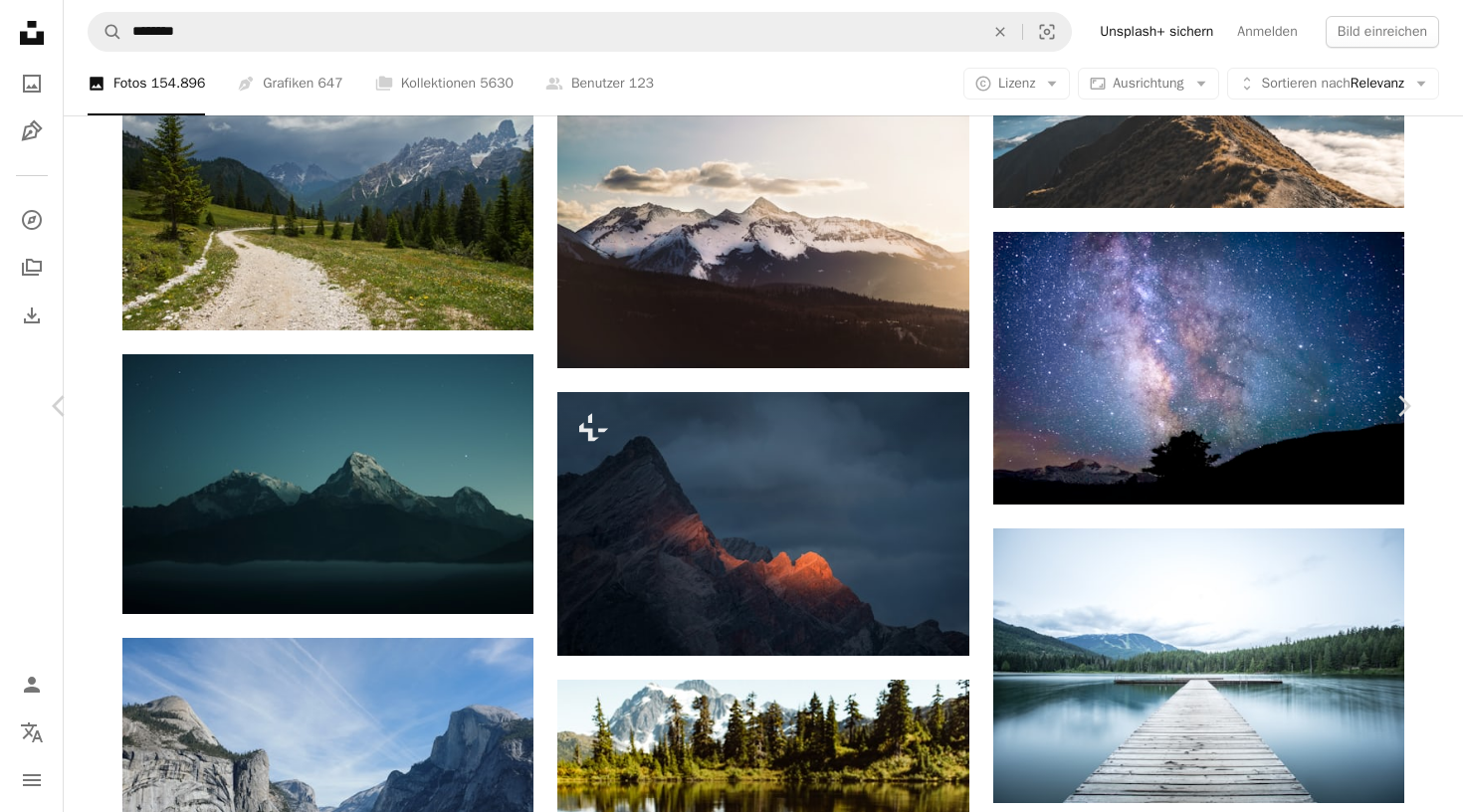 click on "Chevron down" at bounding box center [1288, 4807] 